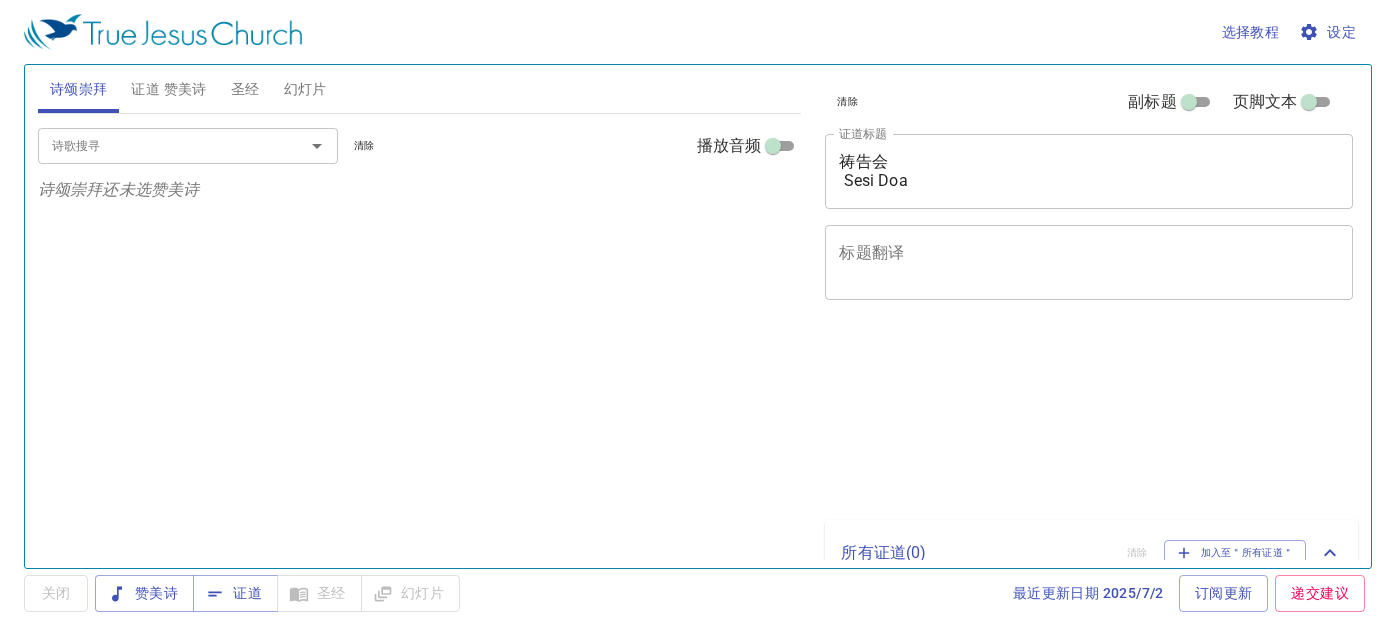 scroll, scrollTop: 0, scrollLeft: 0, axis: both 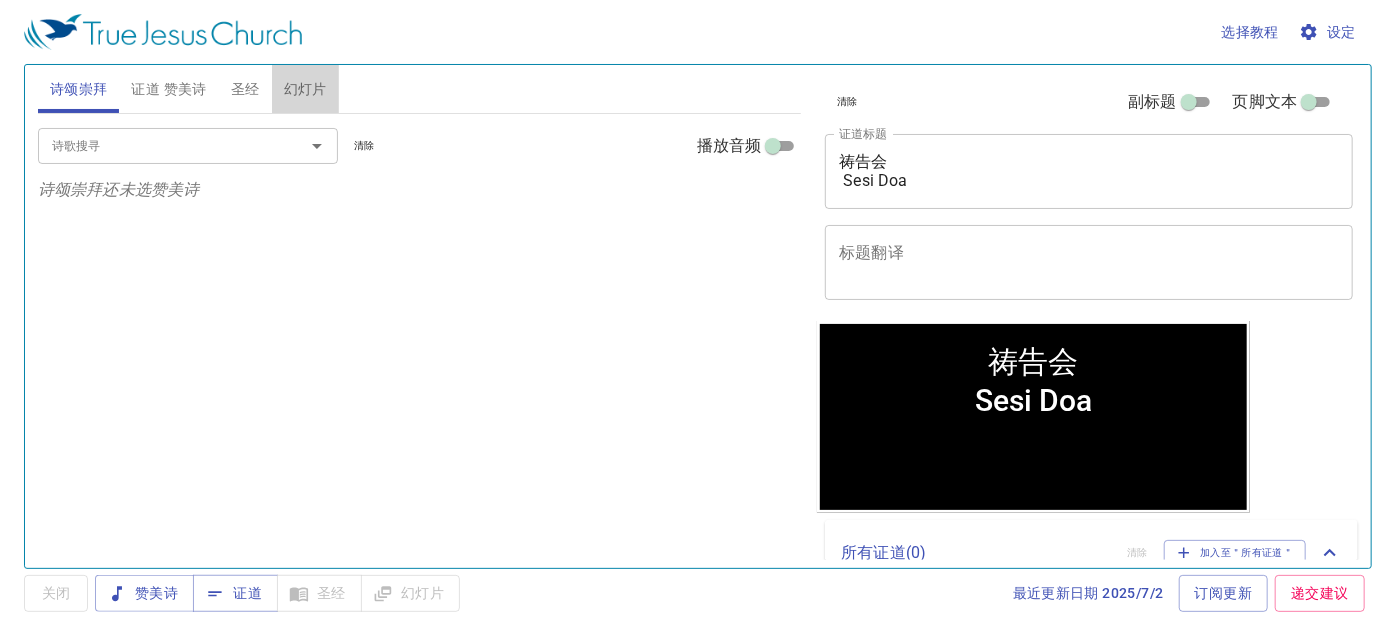 click on "幻灯片" at bounding box center (305, 89) 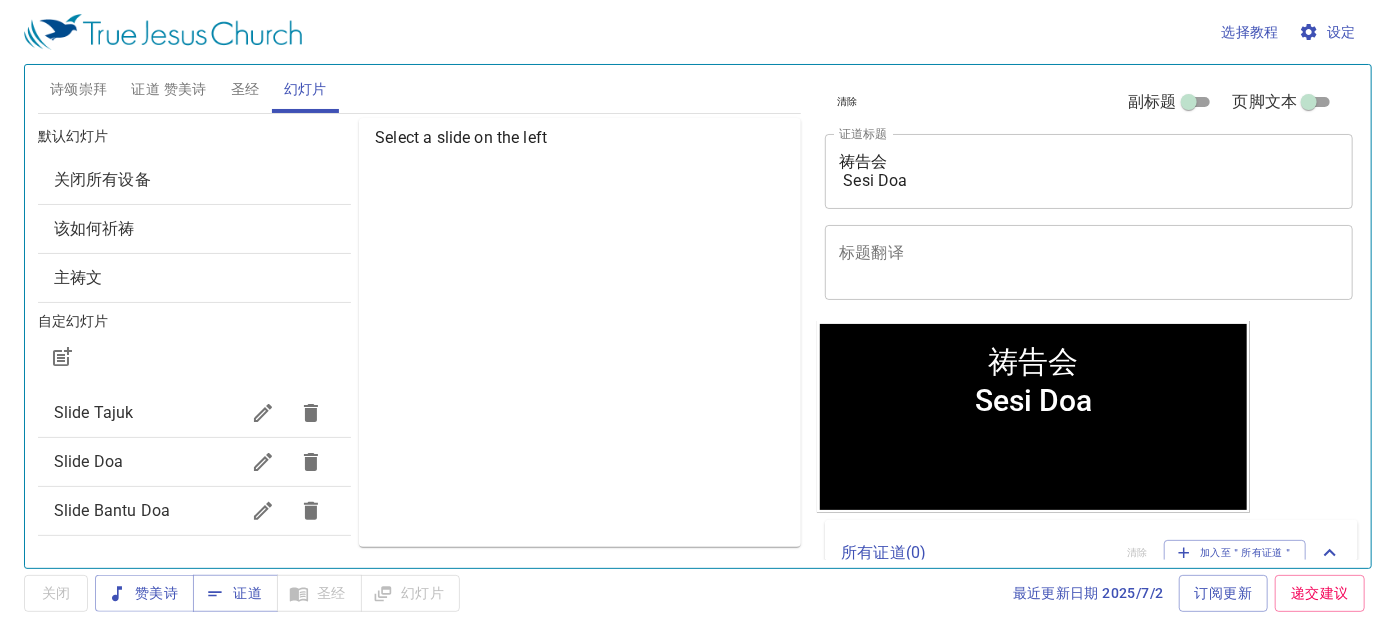 click on "Slide Doa" at bounding box center (146, 462) 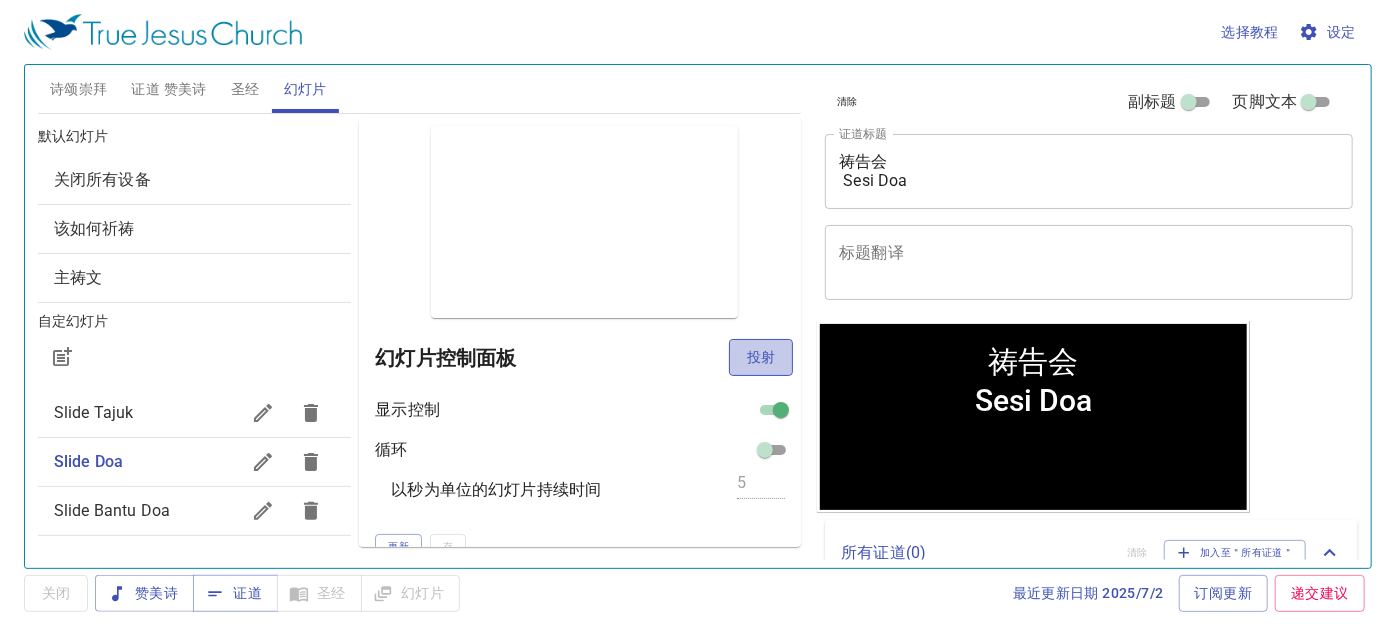 click on "投射" at bounding box center [761, 357] 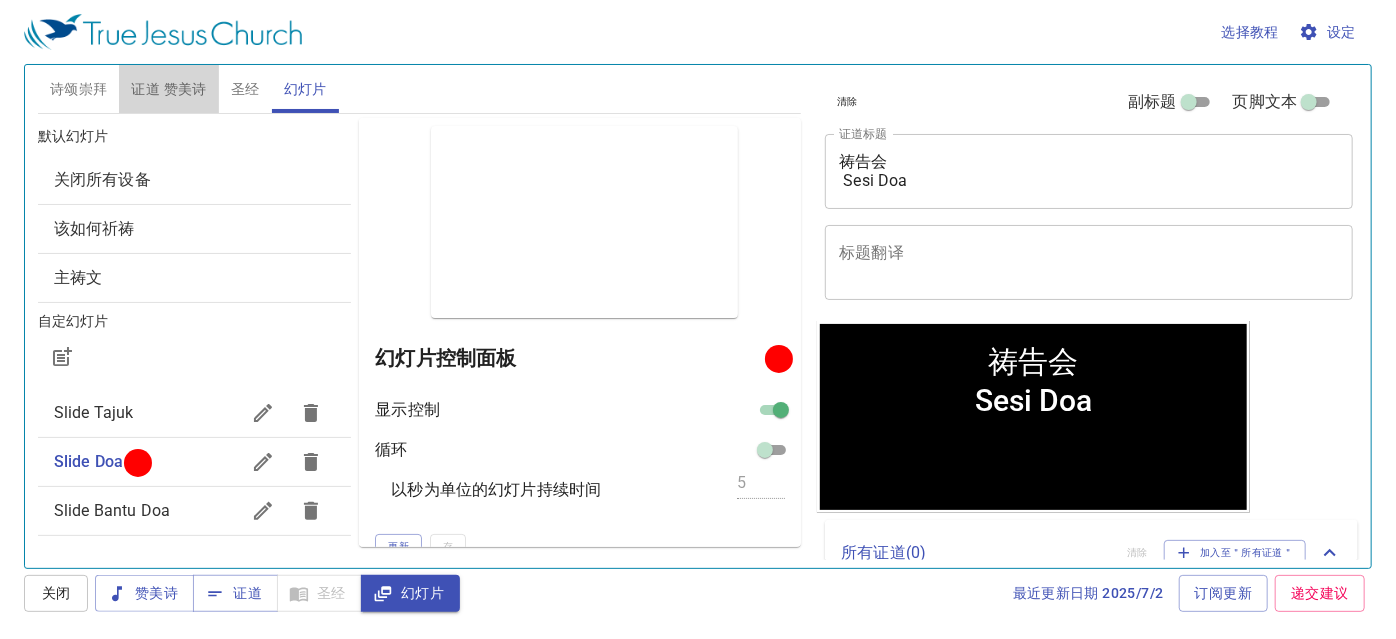 click on "证道 赞美诗" at bounding box center (168, 89) 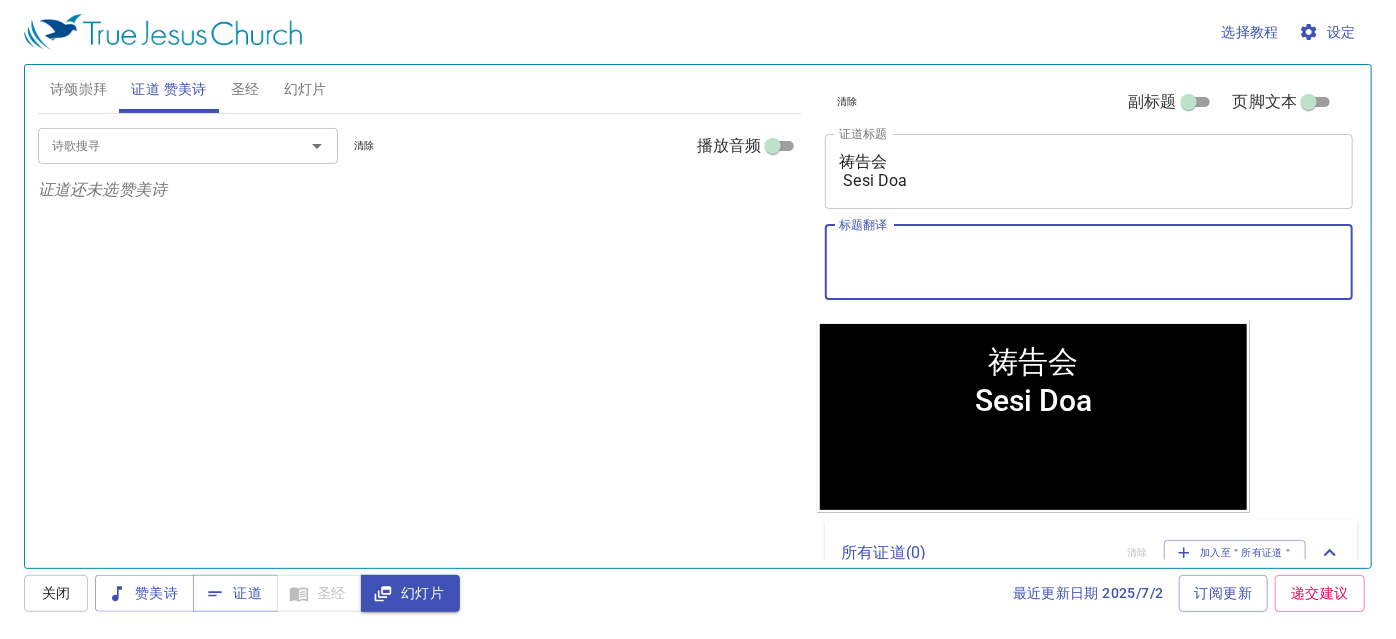 click on "标题翻译" at bounding box center [1089, 262] 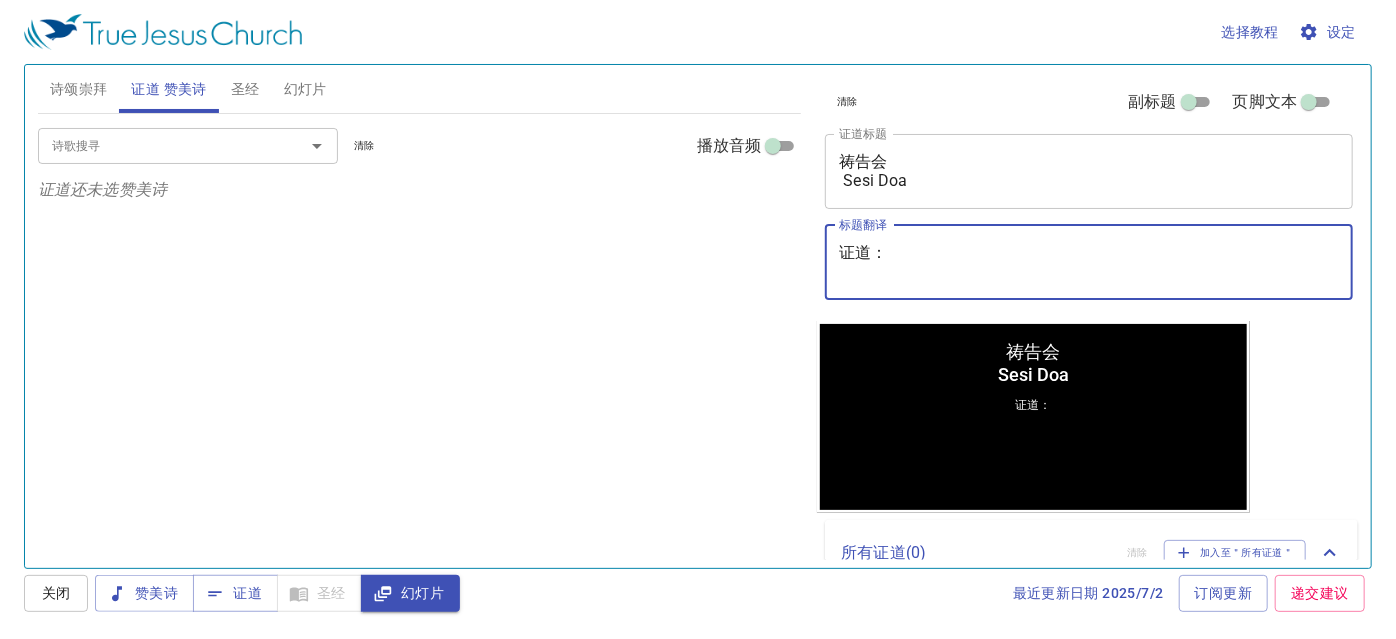 paste on "马太执事 Diaken Matthew" 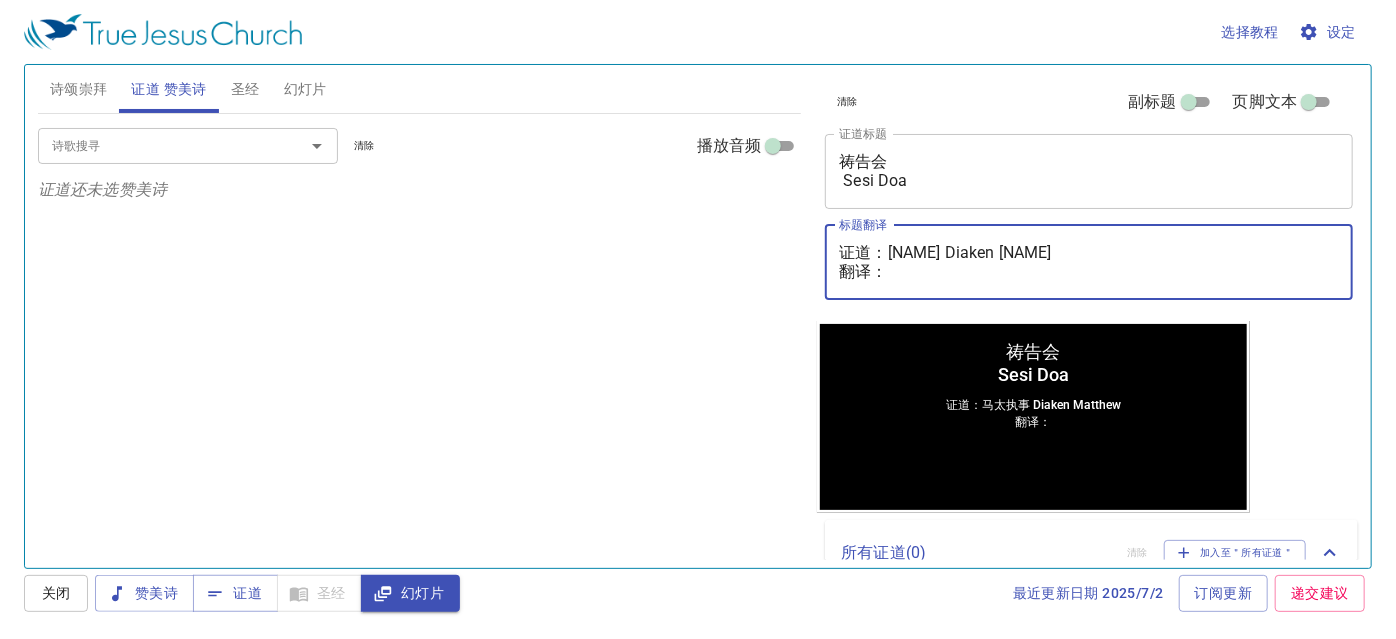 paste on "李晶莹姊妹 Saudari Lee Jing Ying" 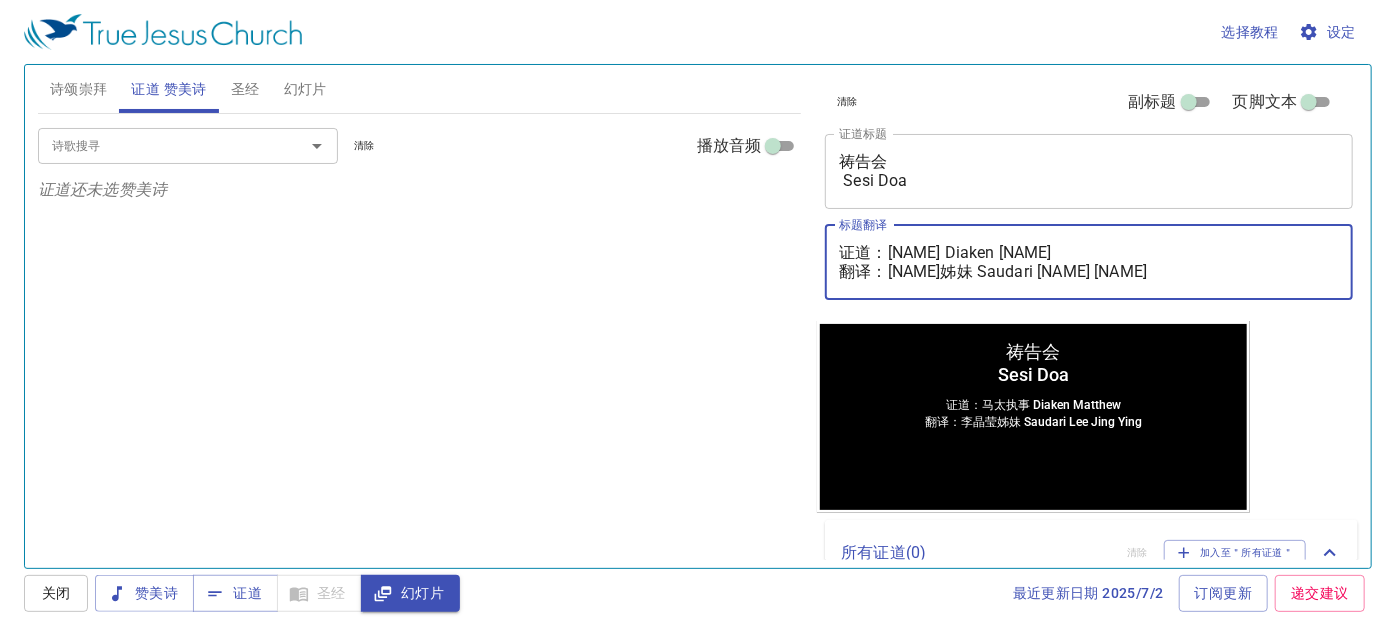 type on "证道：马太执事 [PERSON]
翻译：李晶莹姊妹 [PERSON]" 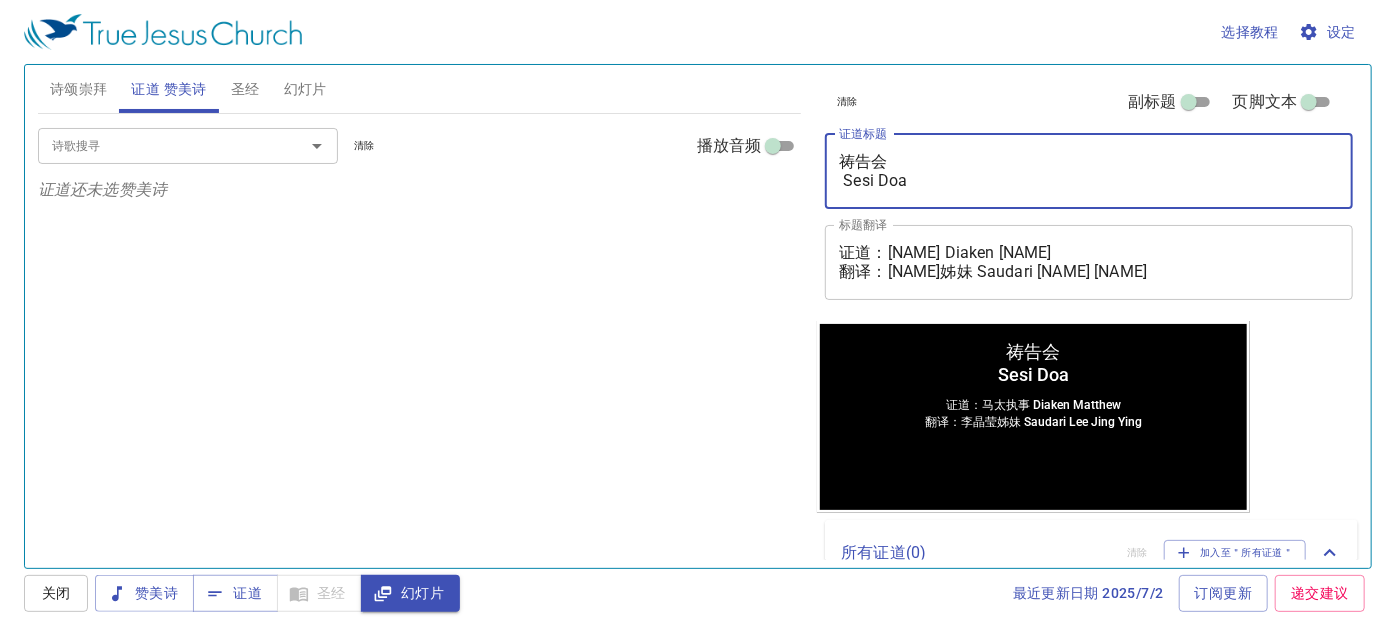 click on "祷告会
Sesi Doa" at bounding box center [1089, 171] 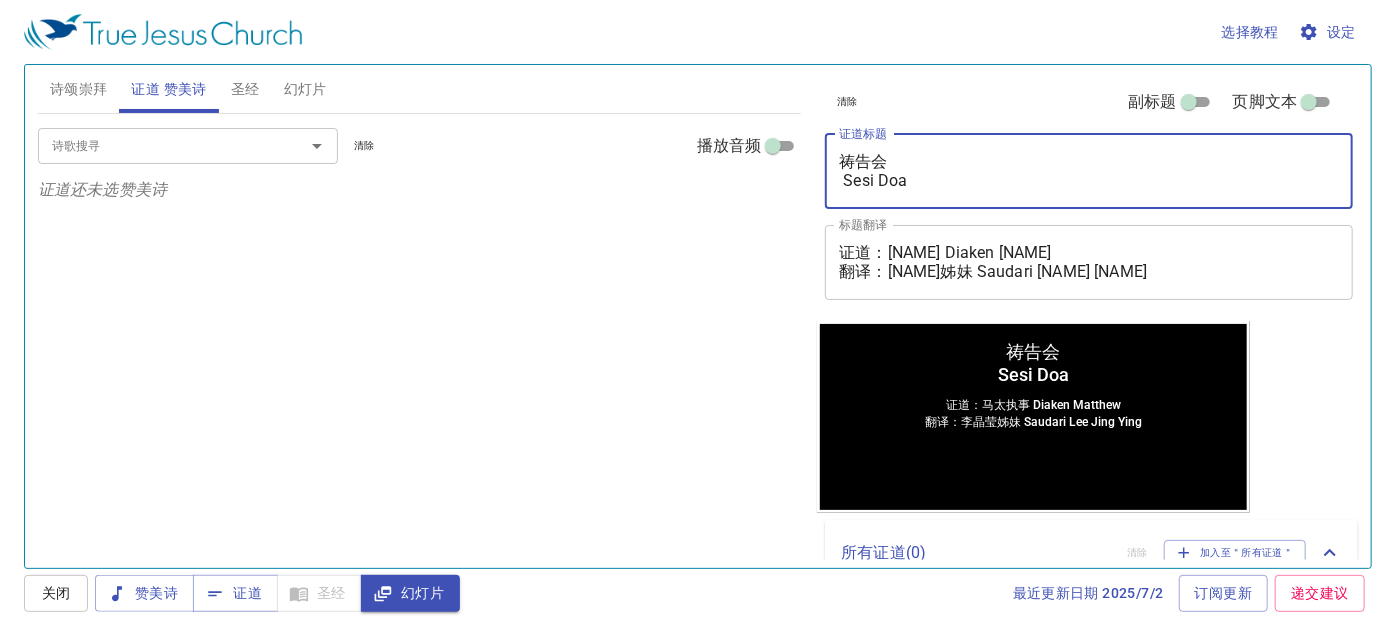 click on "祷告会
Sesi Doa" at bounding box center (1089, 171) 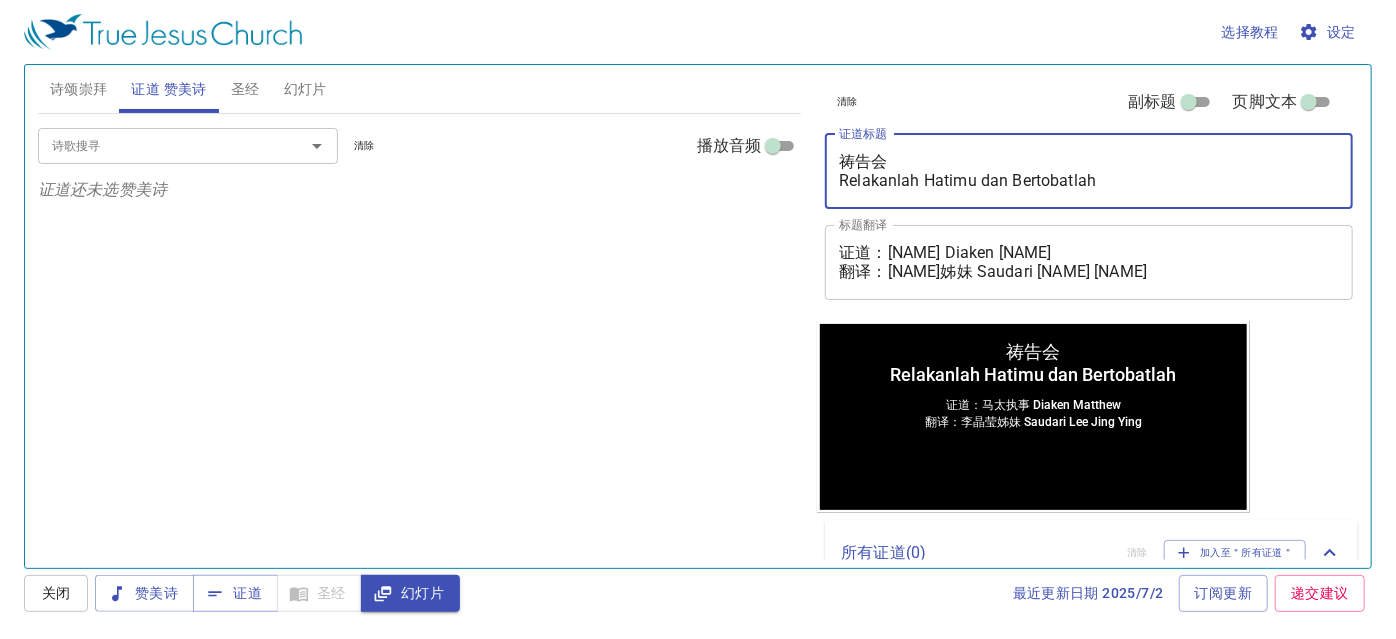 type on "祷告会
Relakanlah Hatimu dan Bertobatlah" 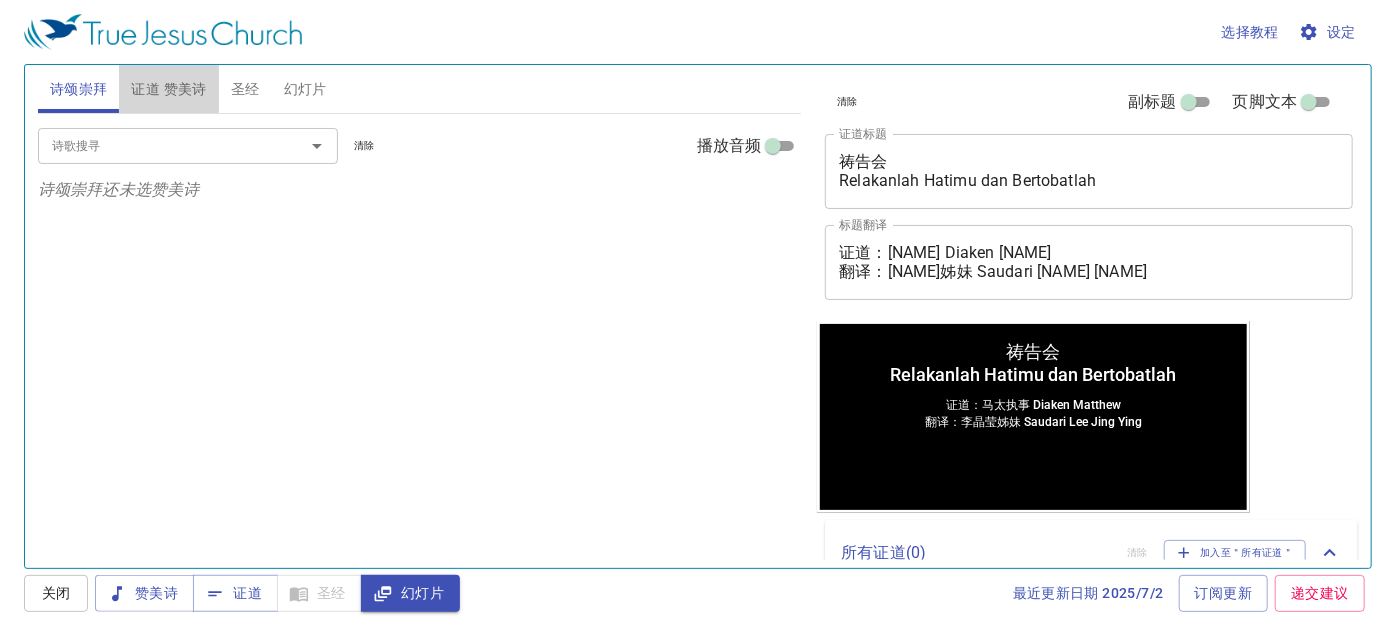 click on "证道 赞美诗" at bounding box center (168, 89) 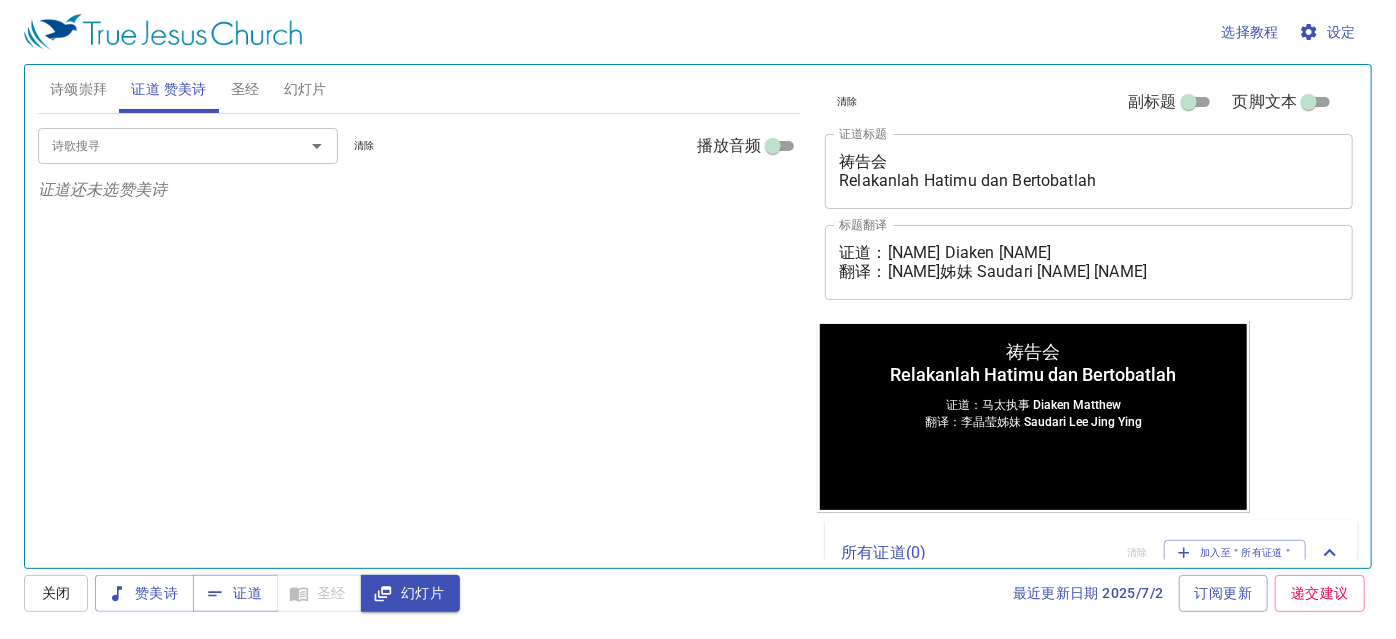 click on "诗歌搜寻" at bounding box center [158, 145] 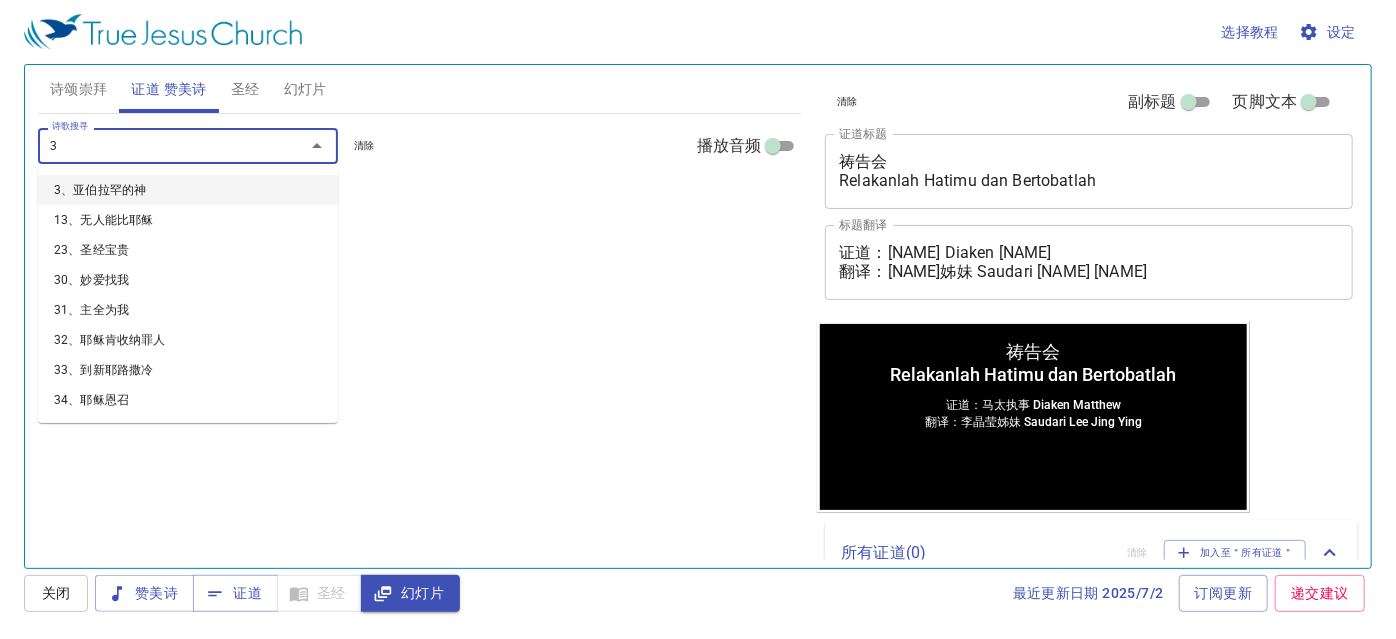 type on "33" 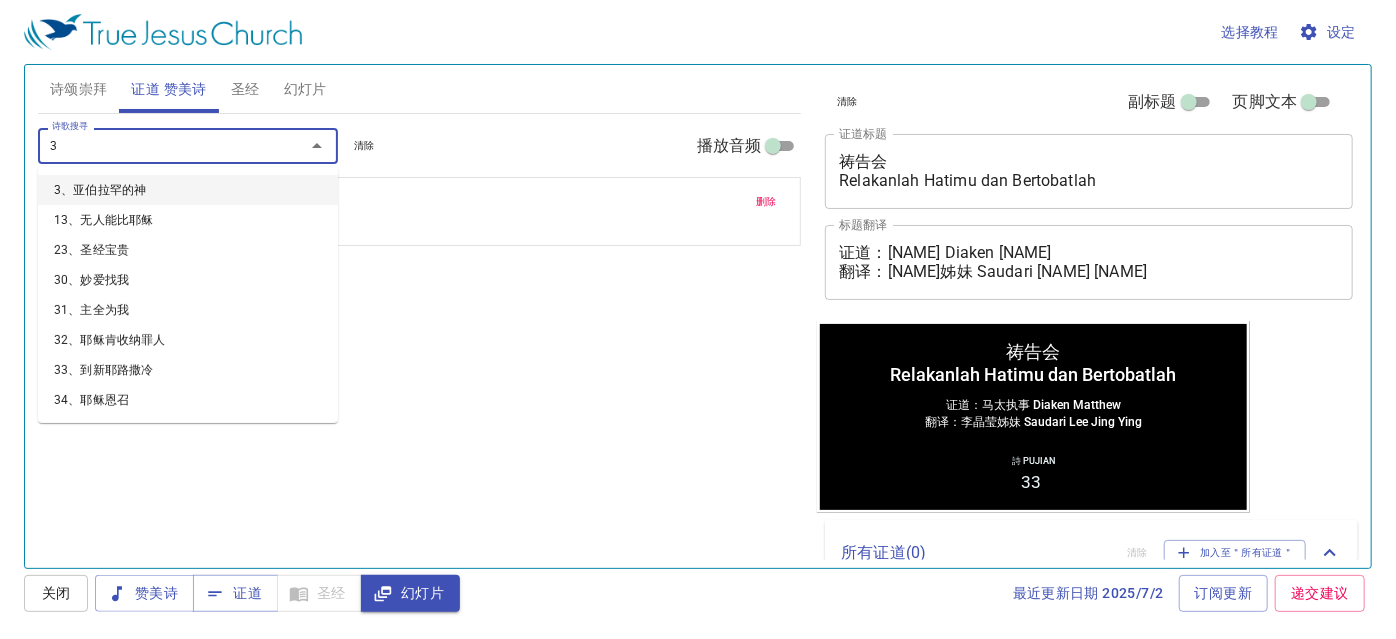 type on "36" 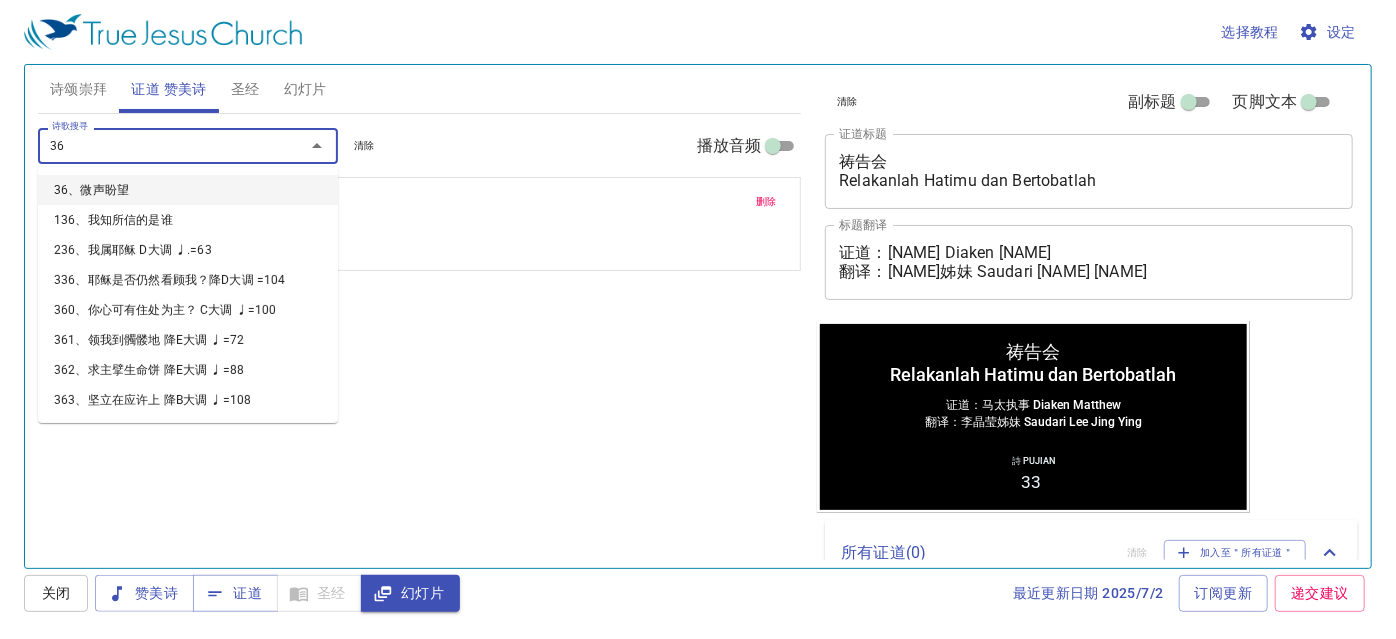type 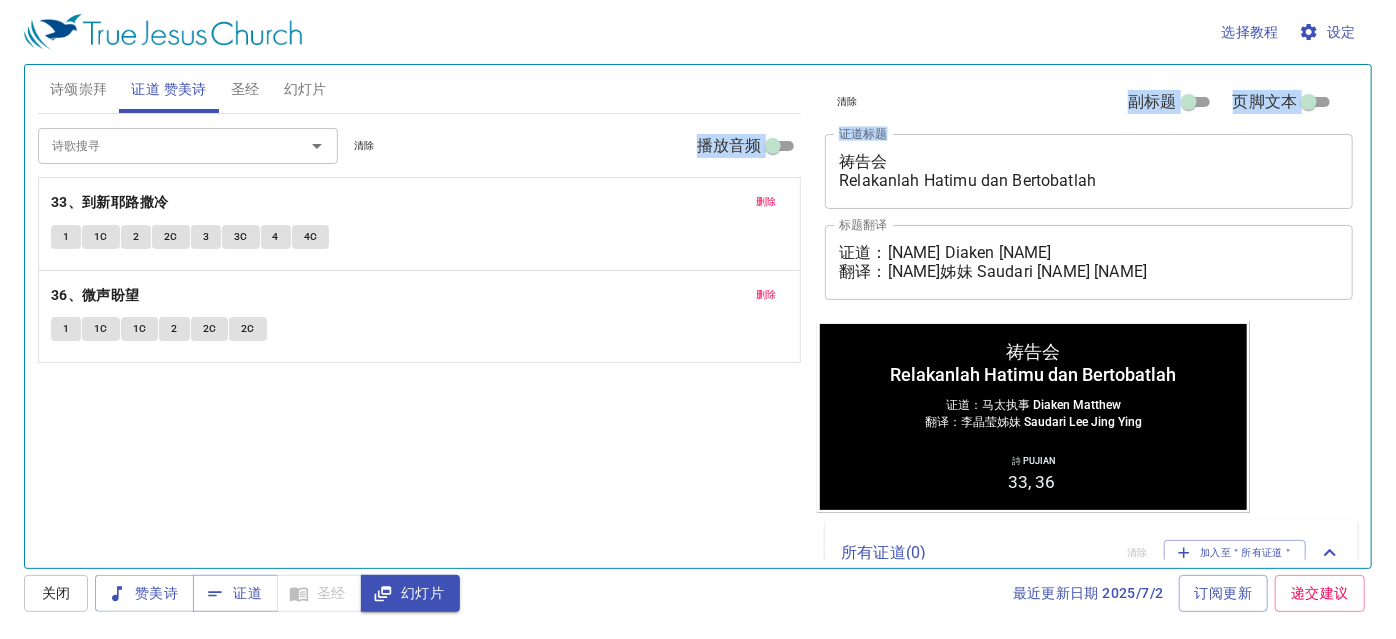drag, startPoint x: 901, startPoint y: 151, endPoint x: 789, endPoint y: 148, distance: 112.04017 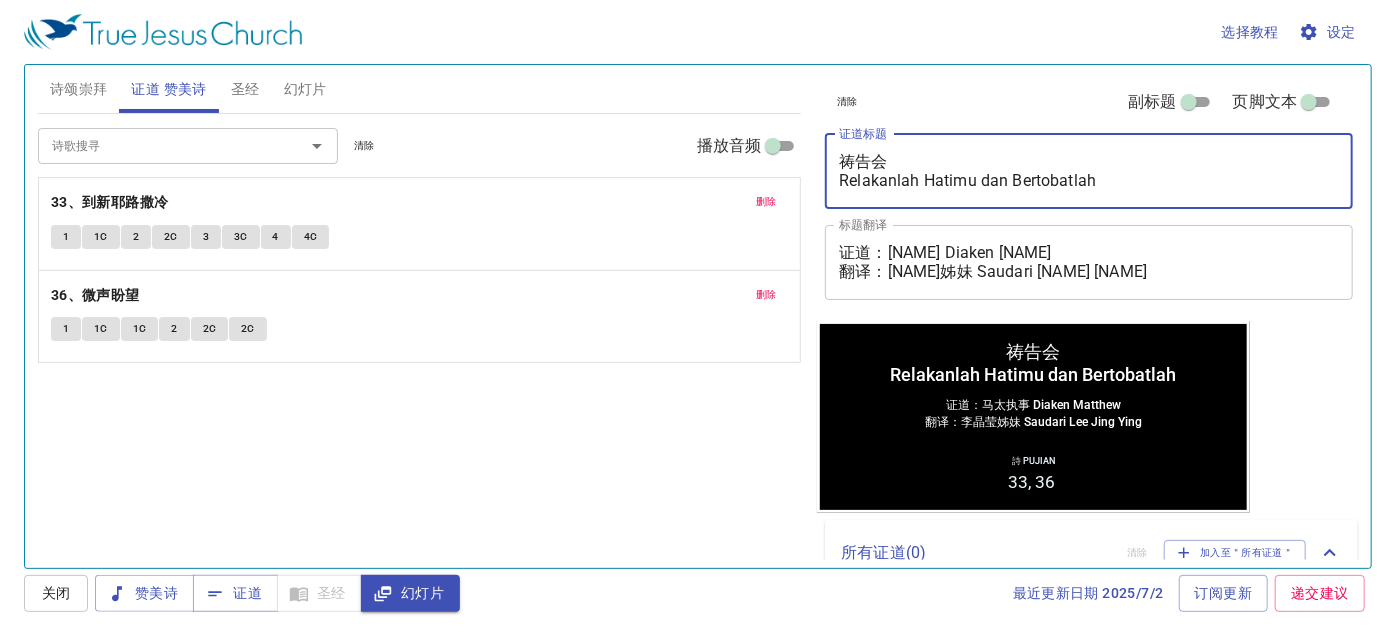 drag, startPoint x: 887, startPoint y: 158, endPoint x: 798, endPoint y: 151, distance: 89.27486 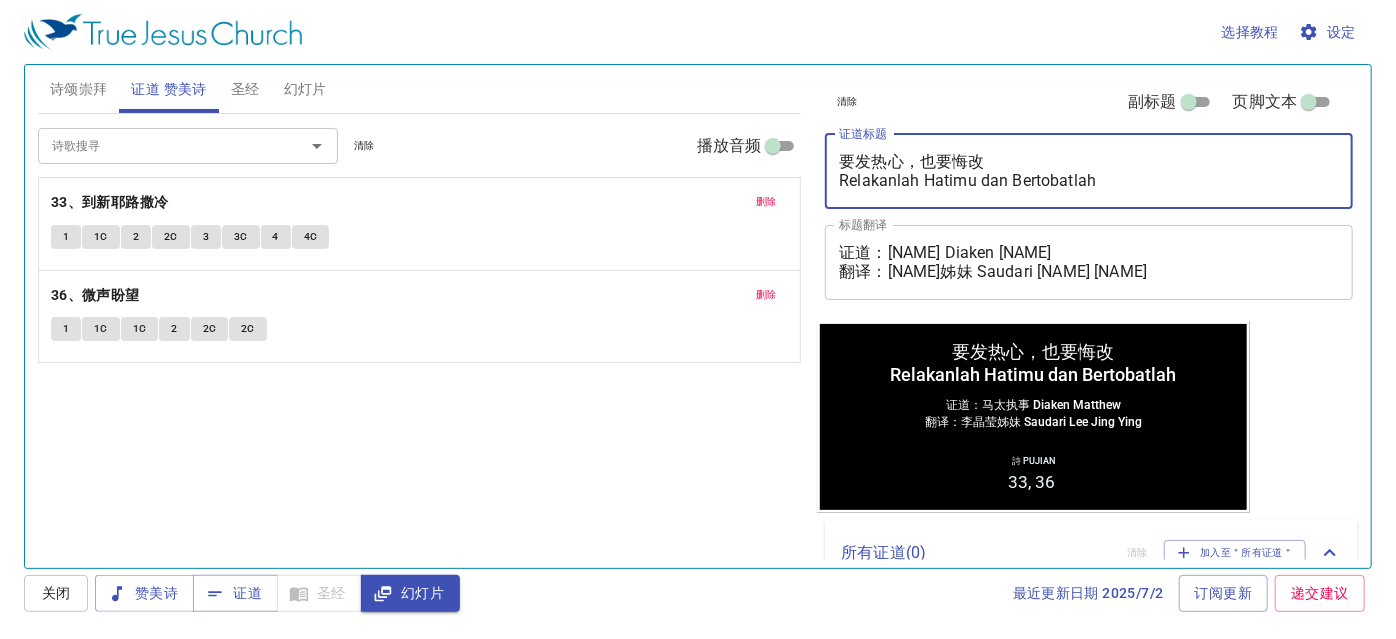 type on "要发热心，也要悔改
Relakanlah Hatimu dan Bertobatlah" 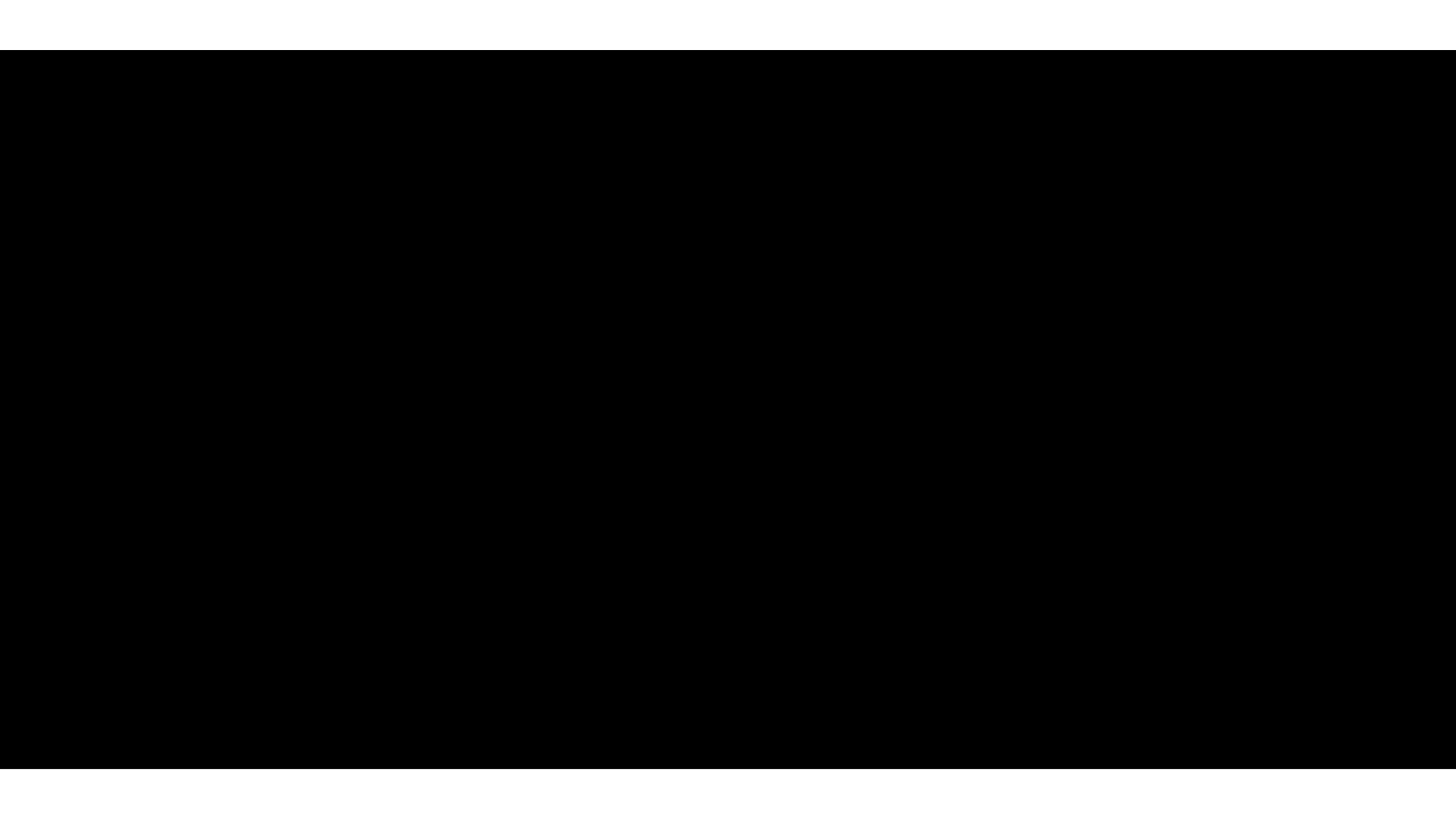 scroll, scrollTop: 0, scrollLeft: 0, axis: both 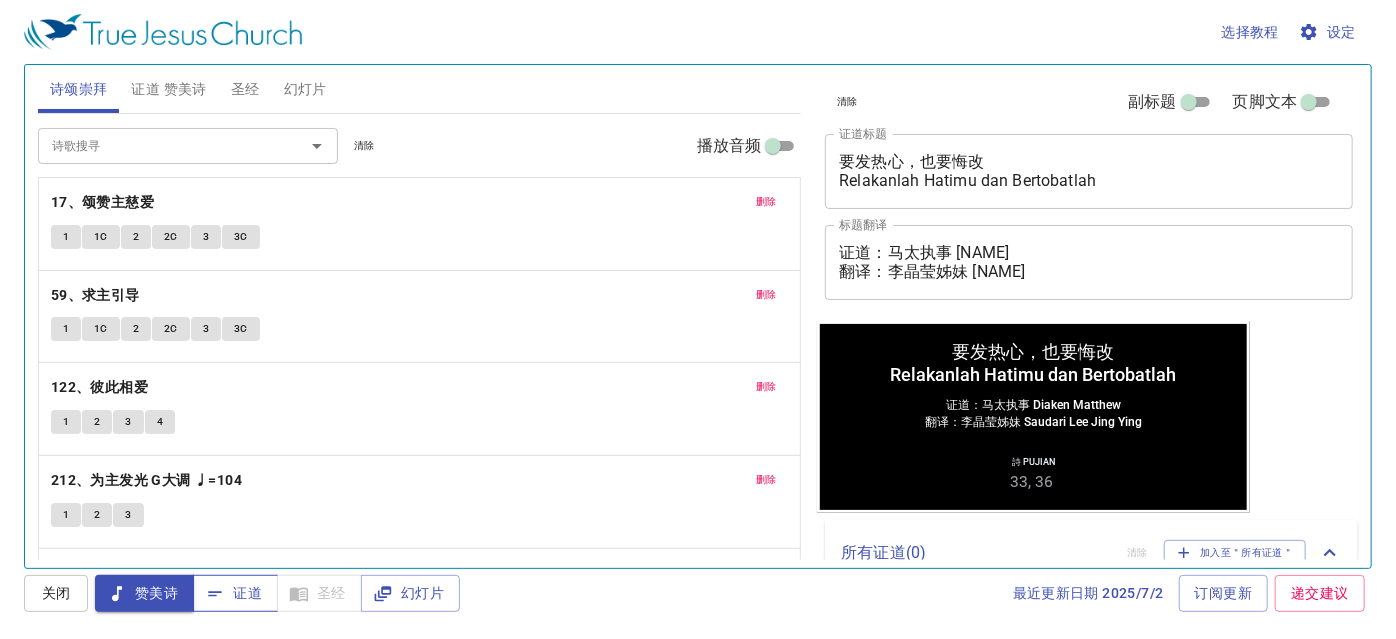 click on "证道" at bounding box center (235, 593) 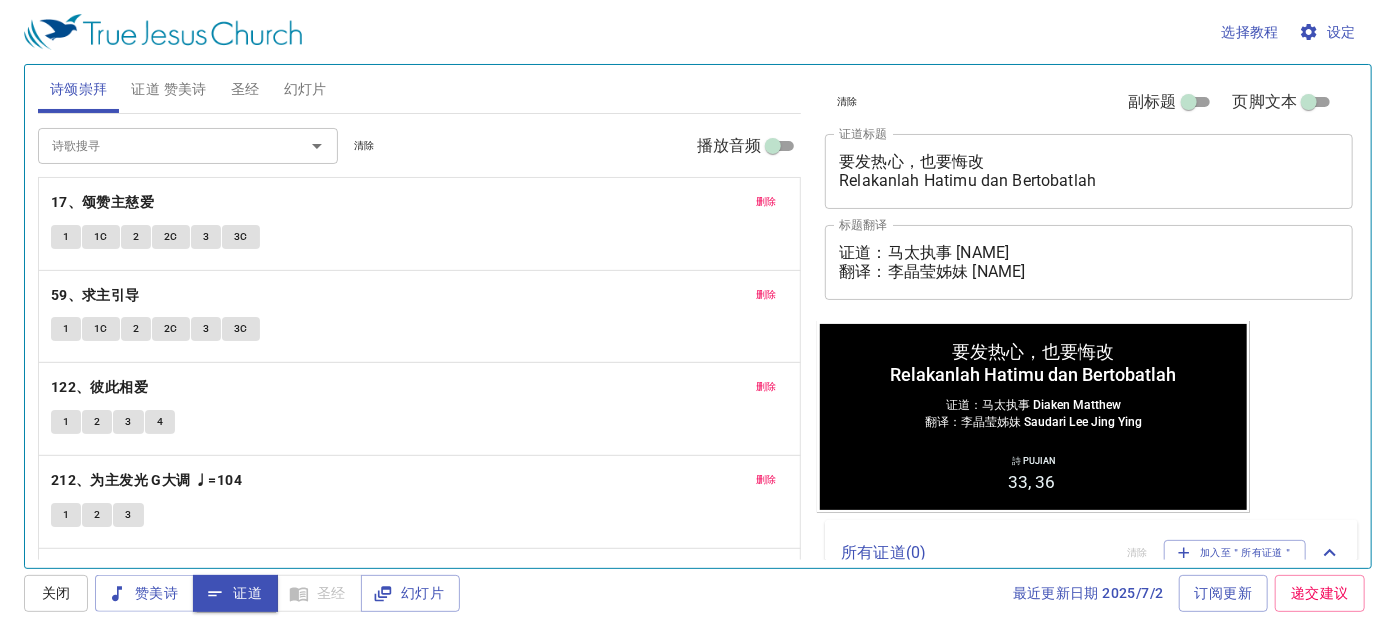 click on "删除" at bounding box center [766, 202] 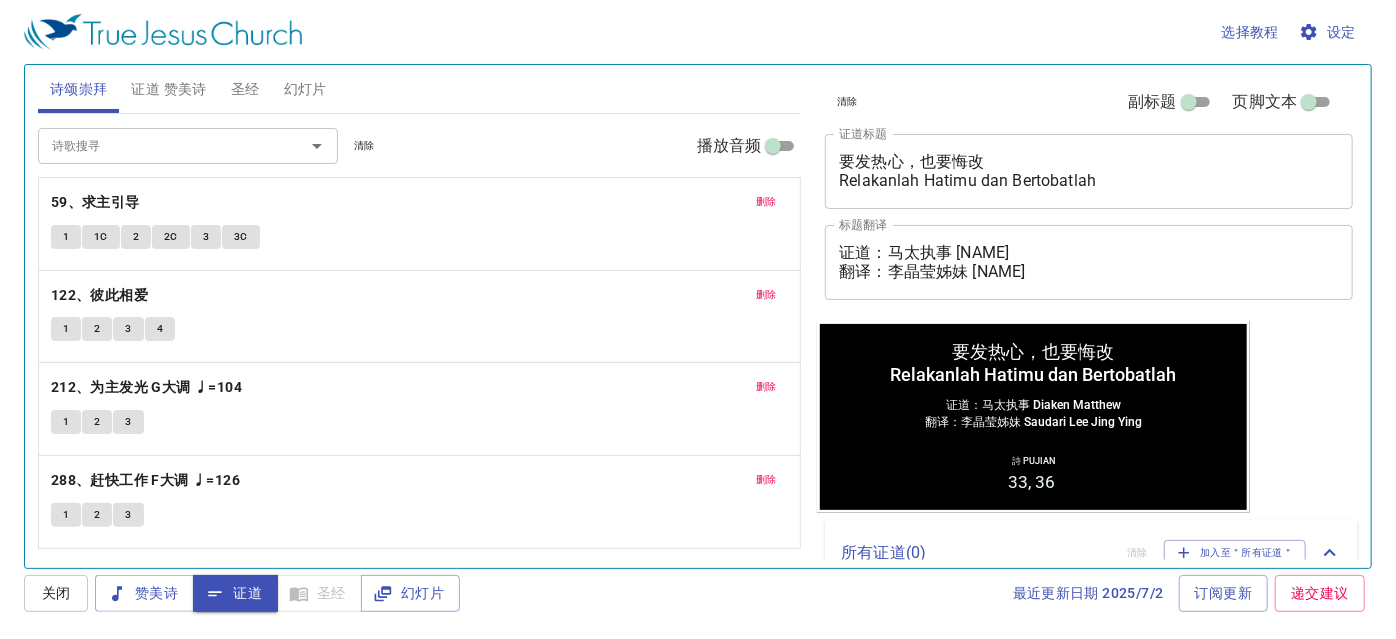 click on "删除" at bounding box center [766, 202] 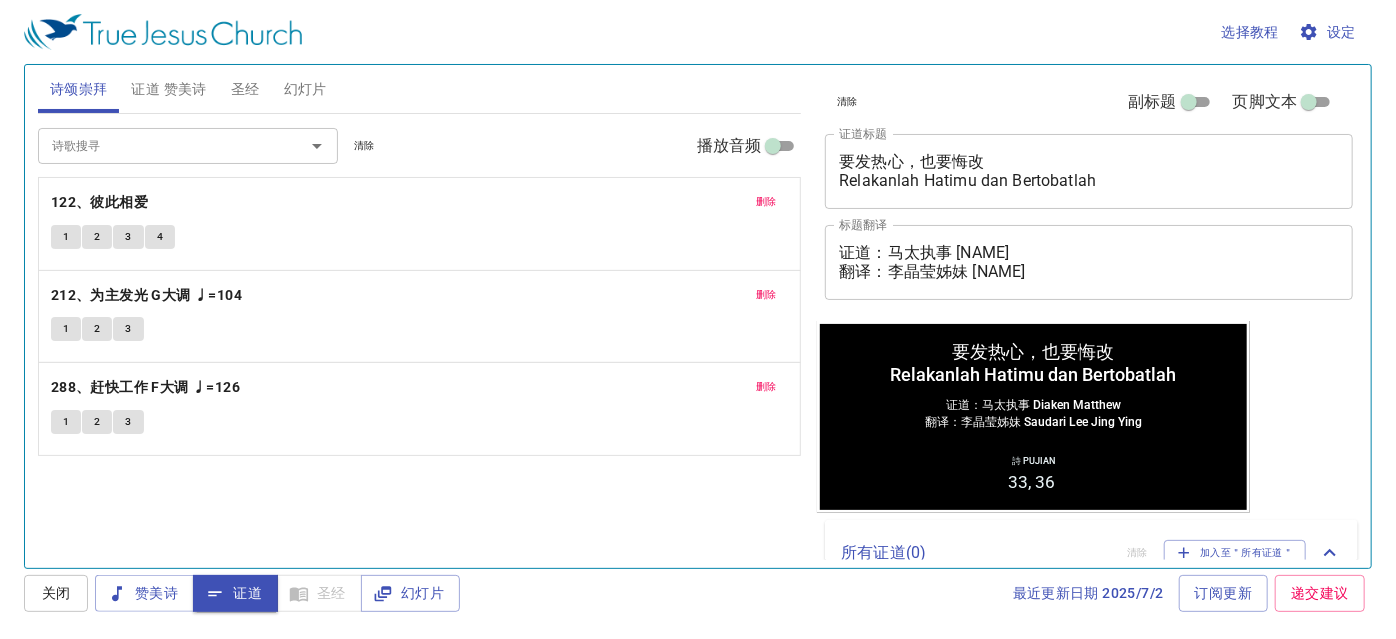 click on "删除" at bounding box center (766, 202) 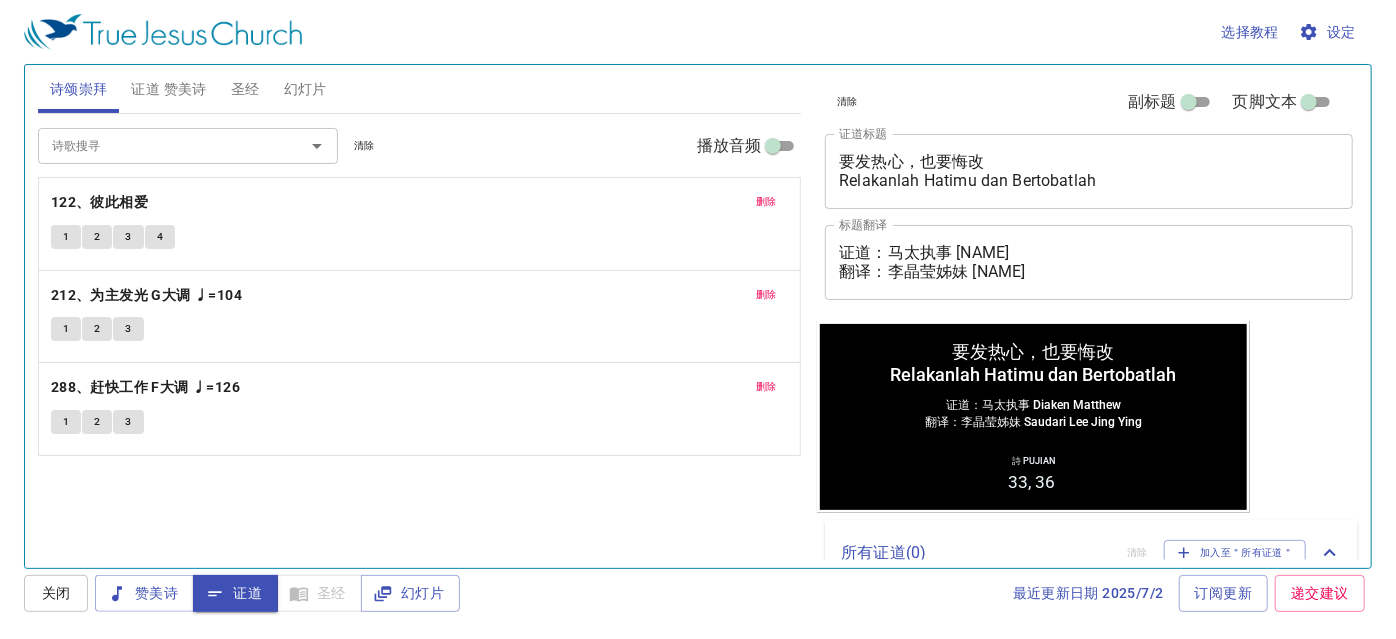 click on "删除" at bounding box center (766, 295) 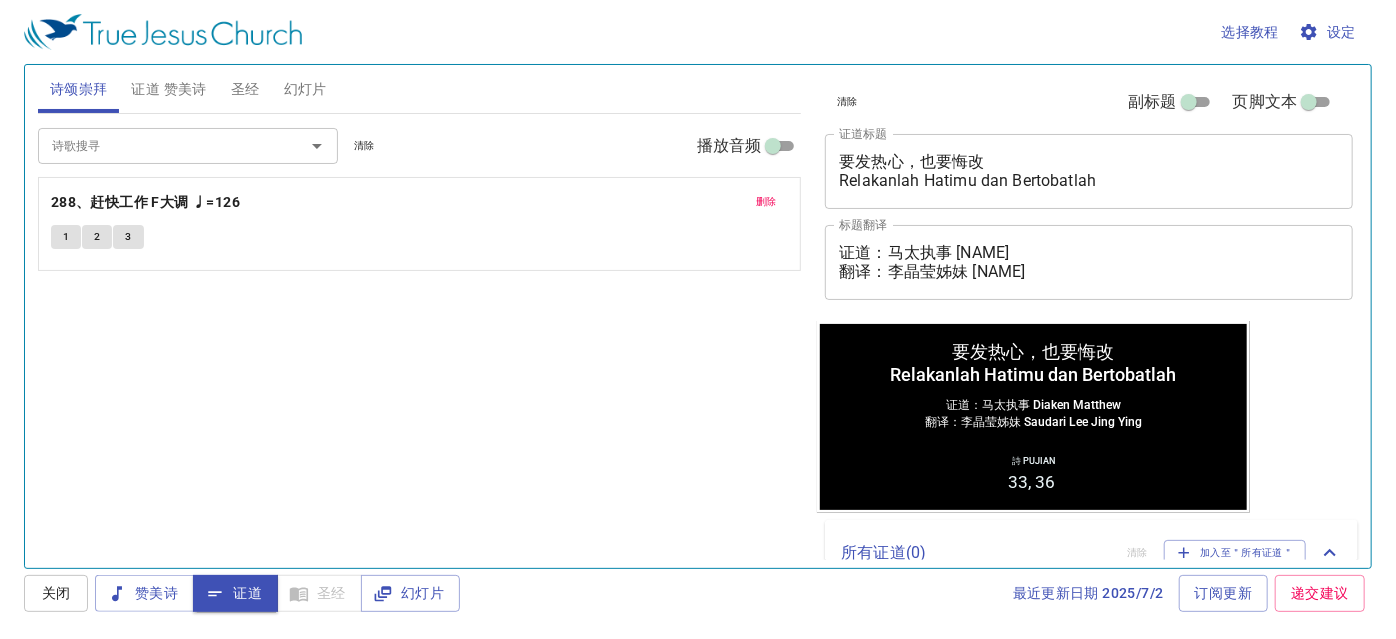 click on "删除" at bounding box center [766, 202] 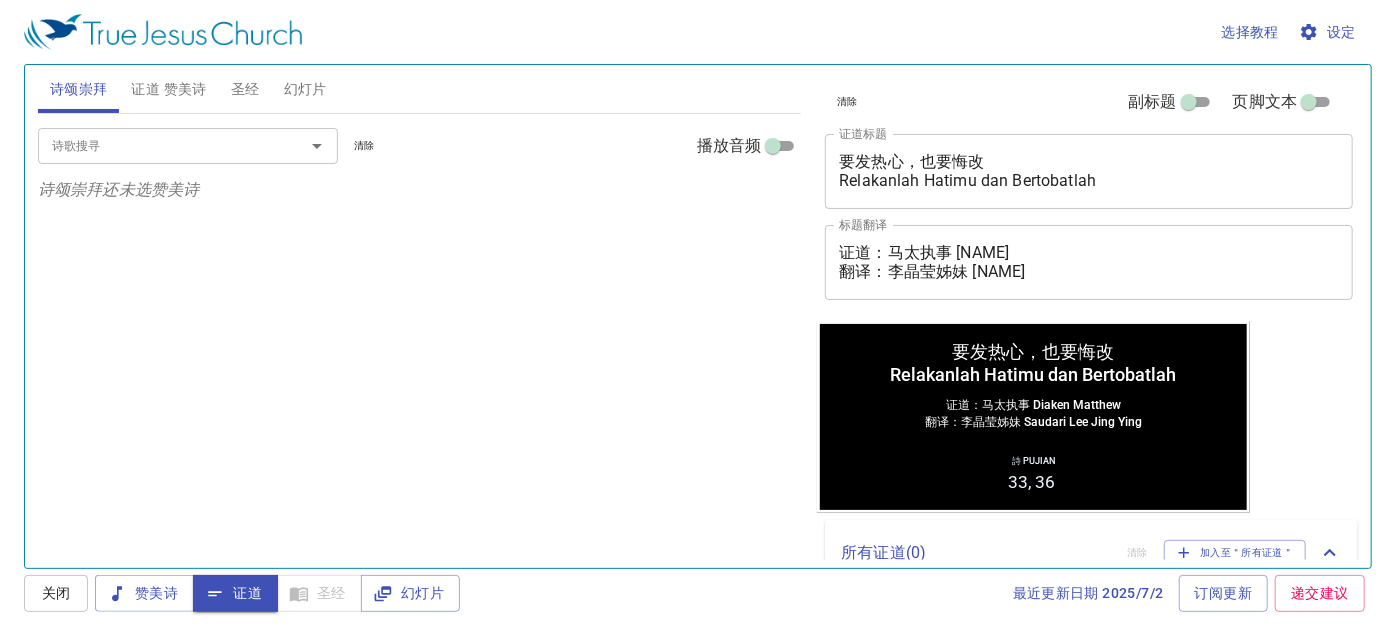 click on "证道 赞美诗" at bounding box center [168, 89] 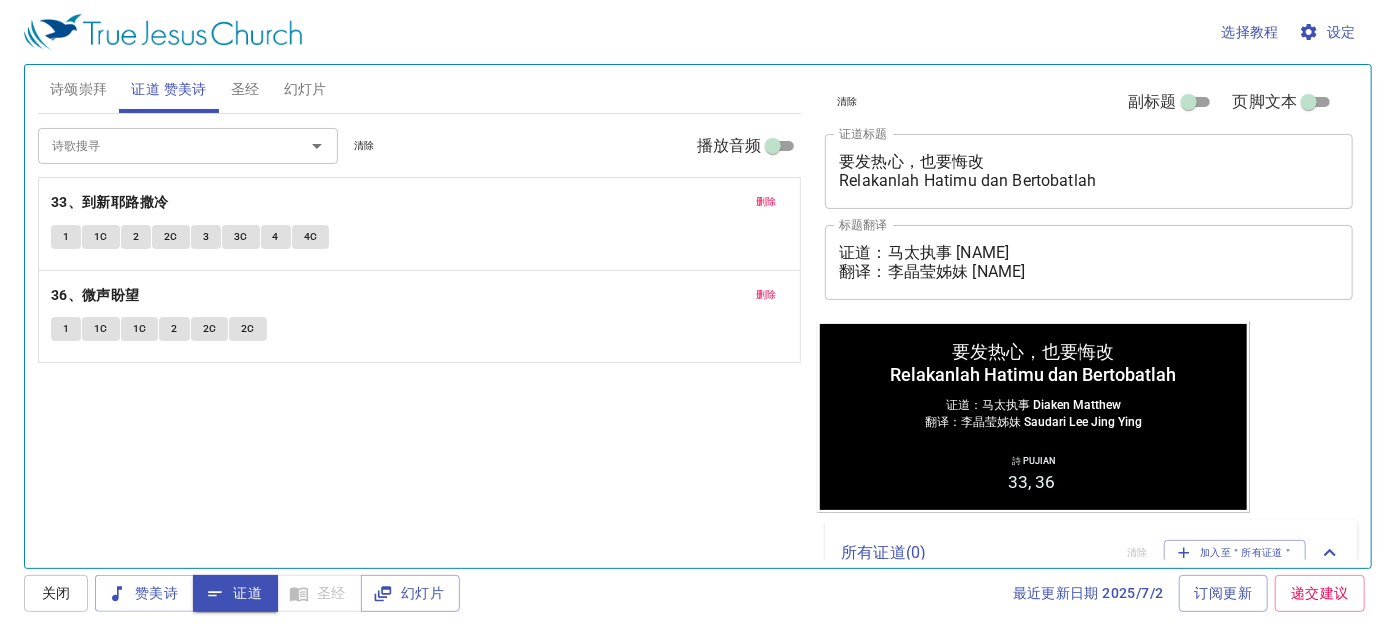 click on "证道：马太执事 Diaken Matthew
翻译：李晶莹姊妹 Saudari Lee Jing Ying" at bounding box center (1089, 262) 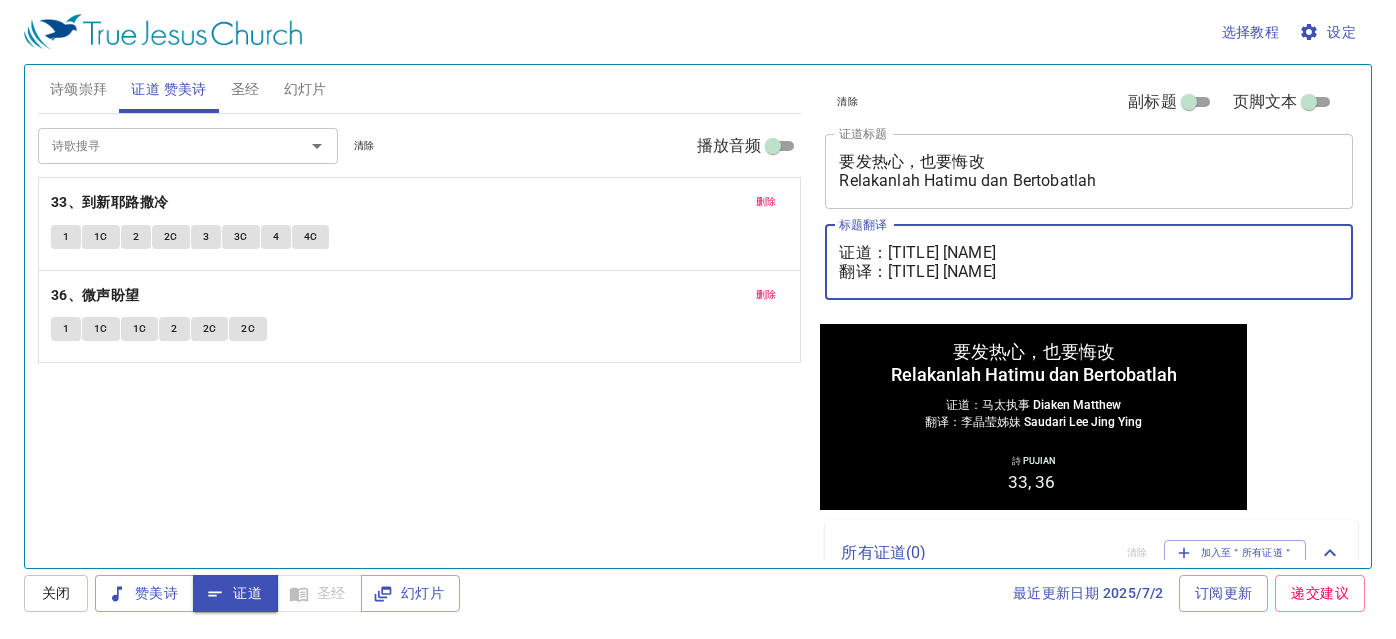 scroll, scrollTop: 0, scrollLeft: 0, axis: both 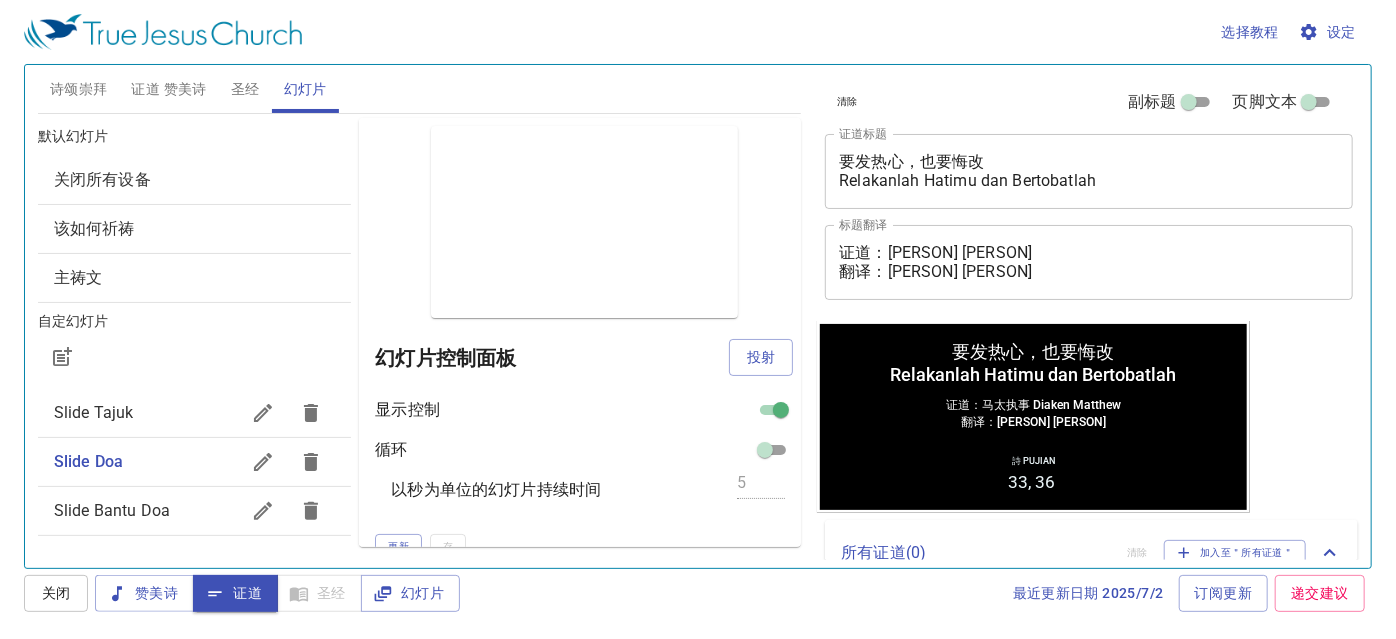 click on "投射" at bounding box center [761, 357] 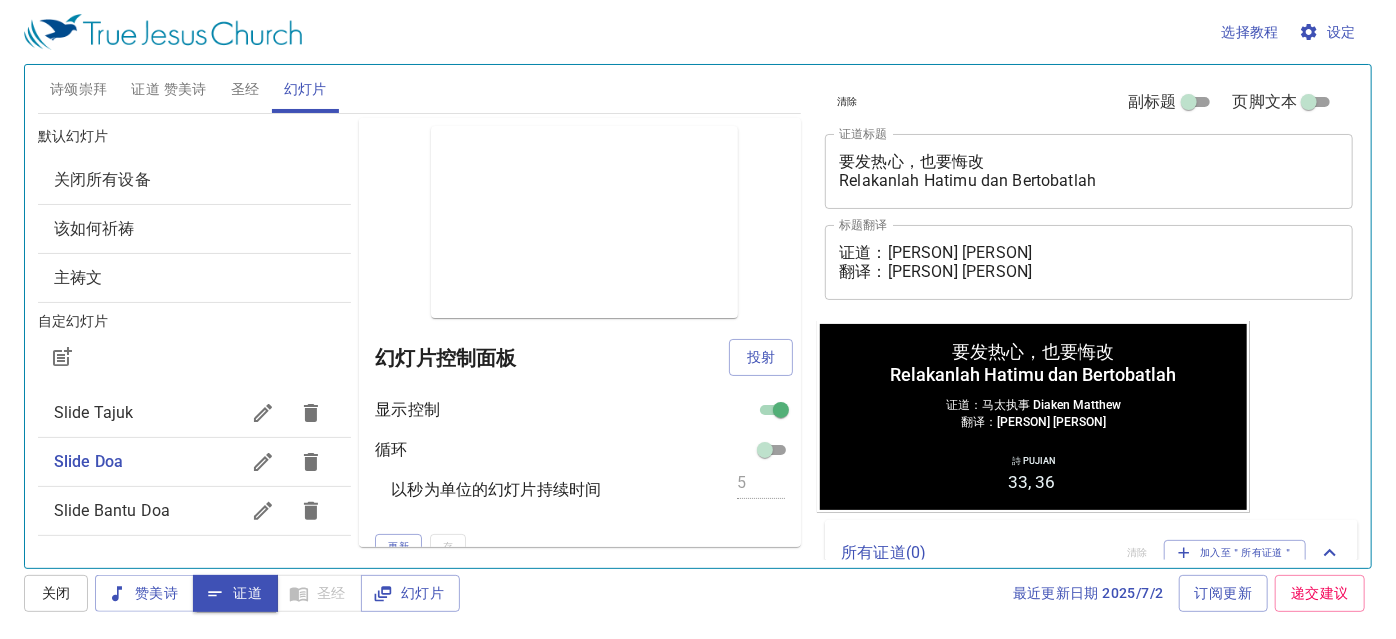 click on "幻灯片控制面板" at bounding box center [552, 358] 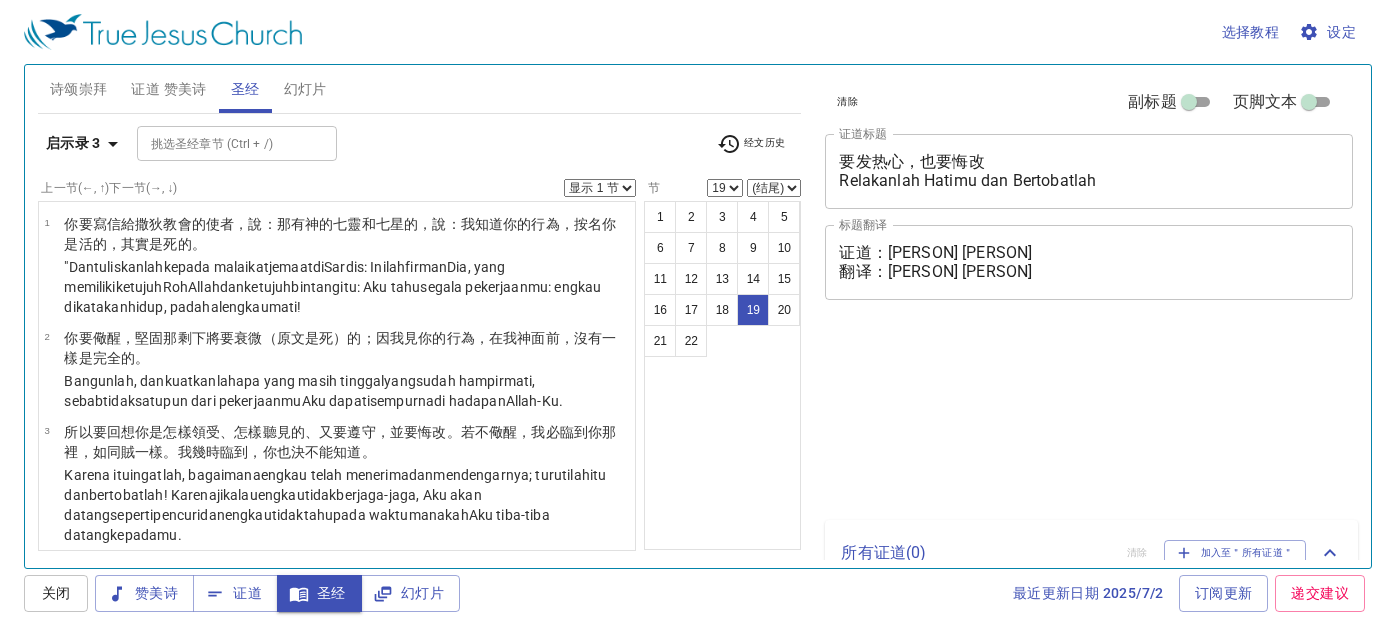 select on "19" 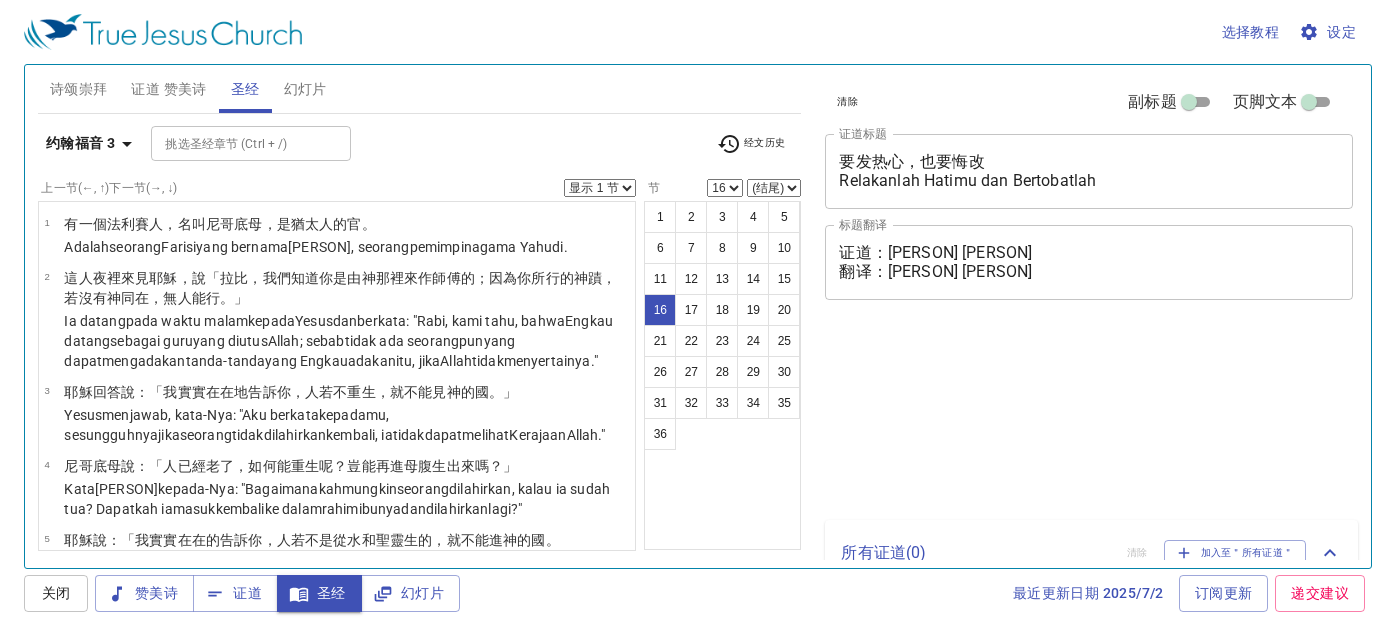 select on "16" 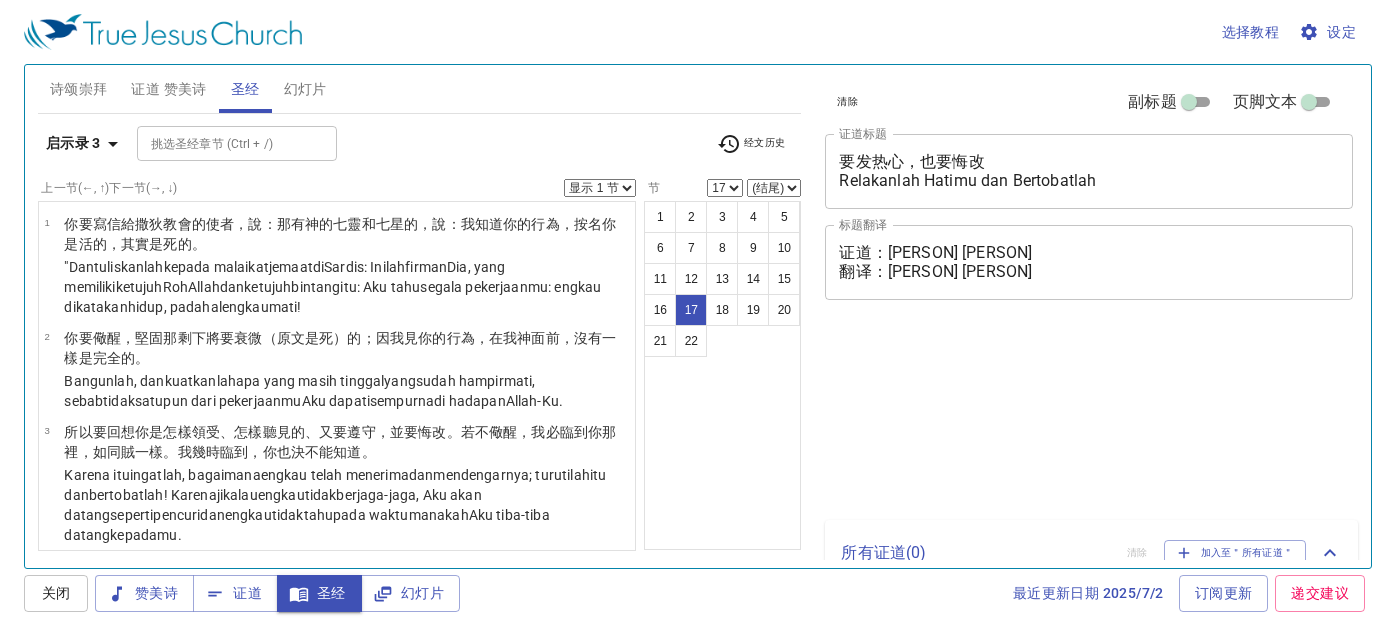 select on "17" 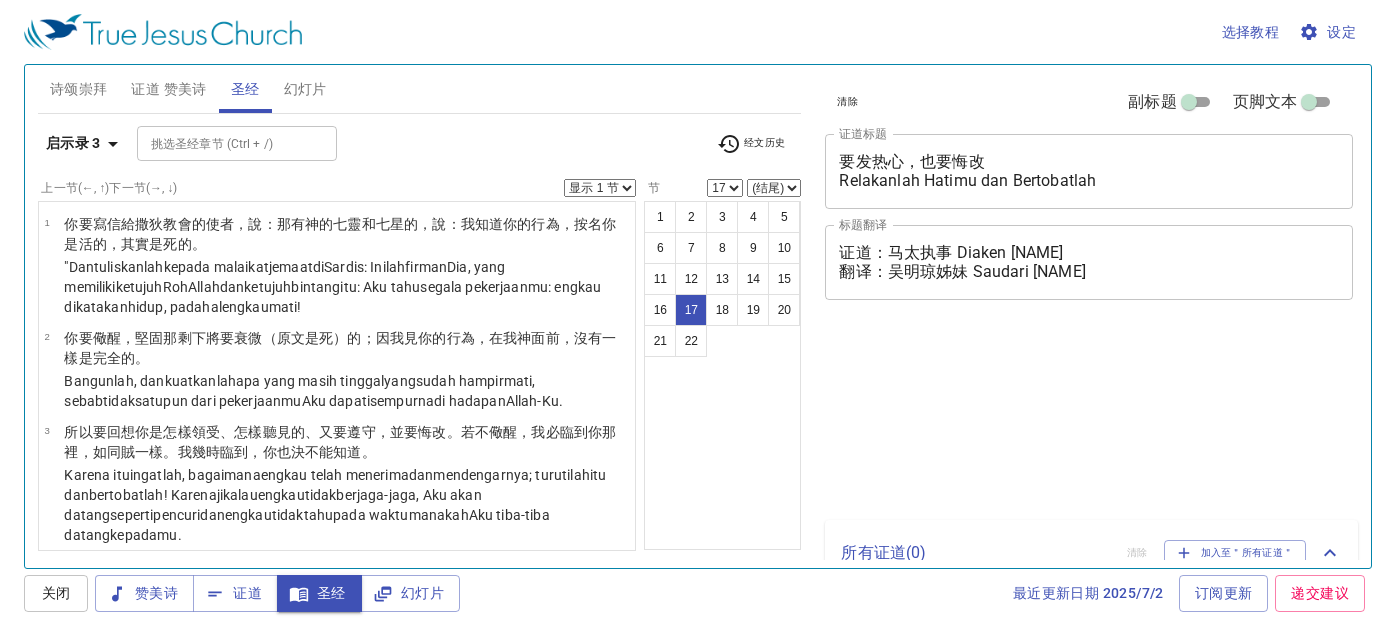 select on "17" 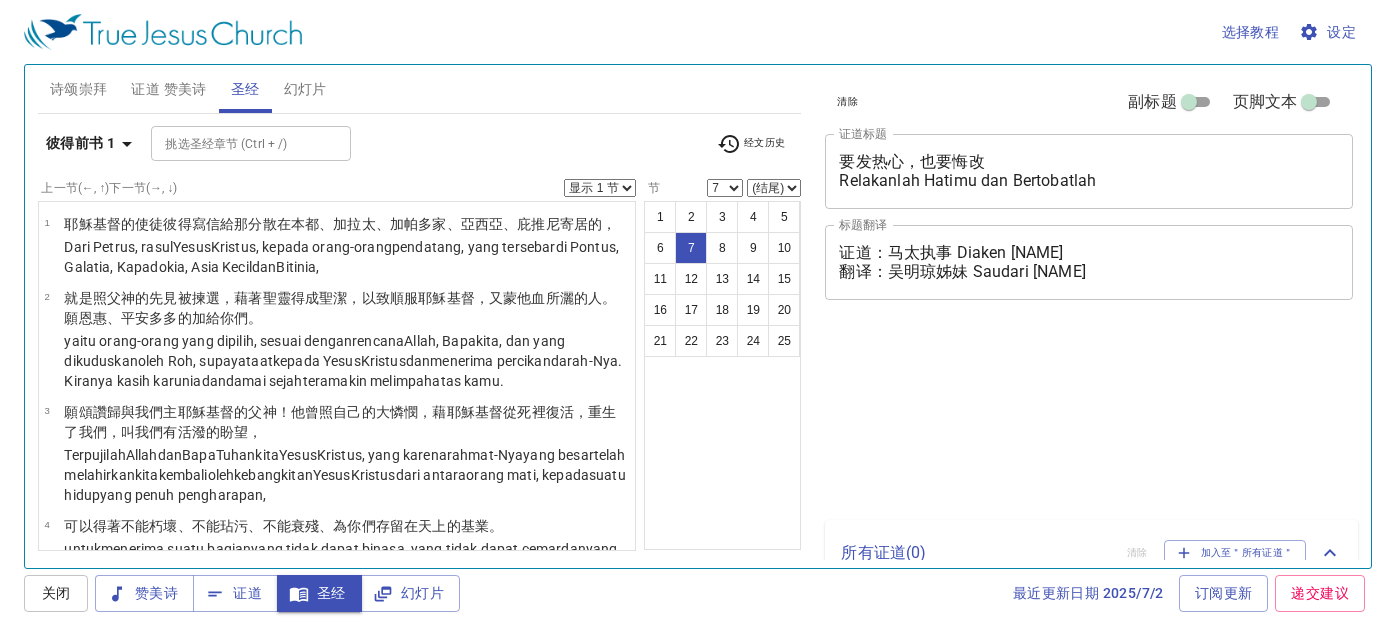 select on "7" 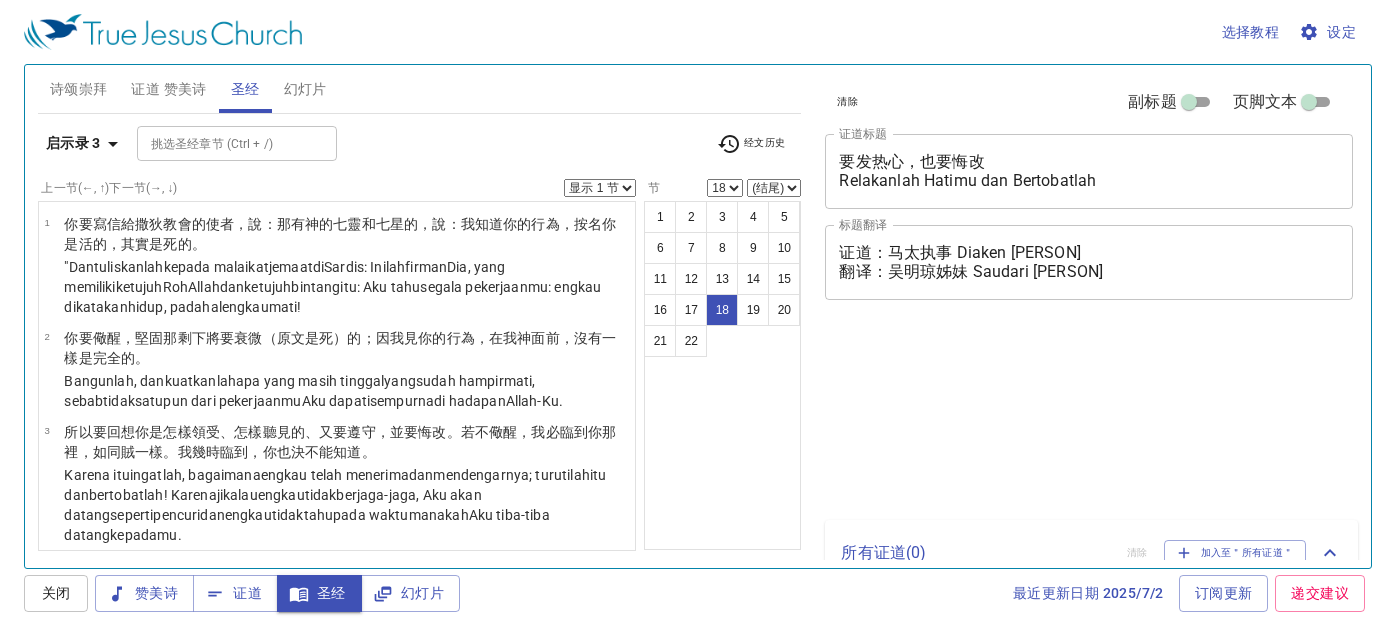 select on "18" 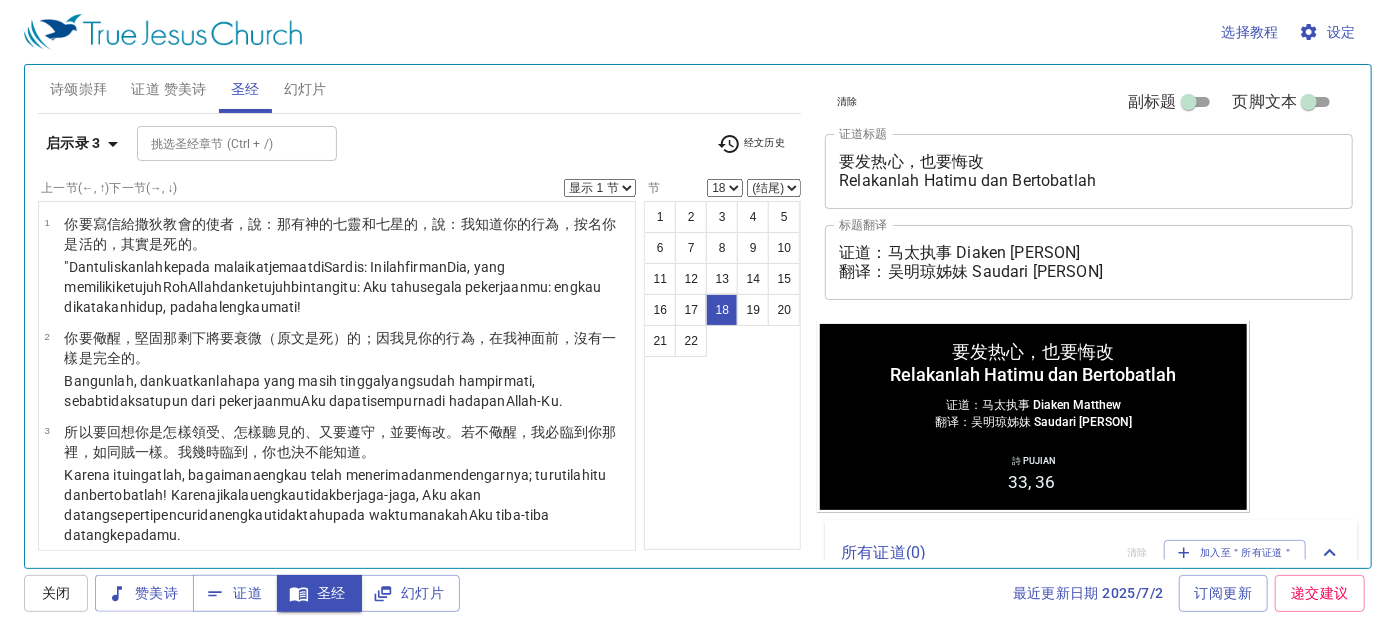 scroll, scrollTop: 1655, scrollLeft: 0, axis: vertical 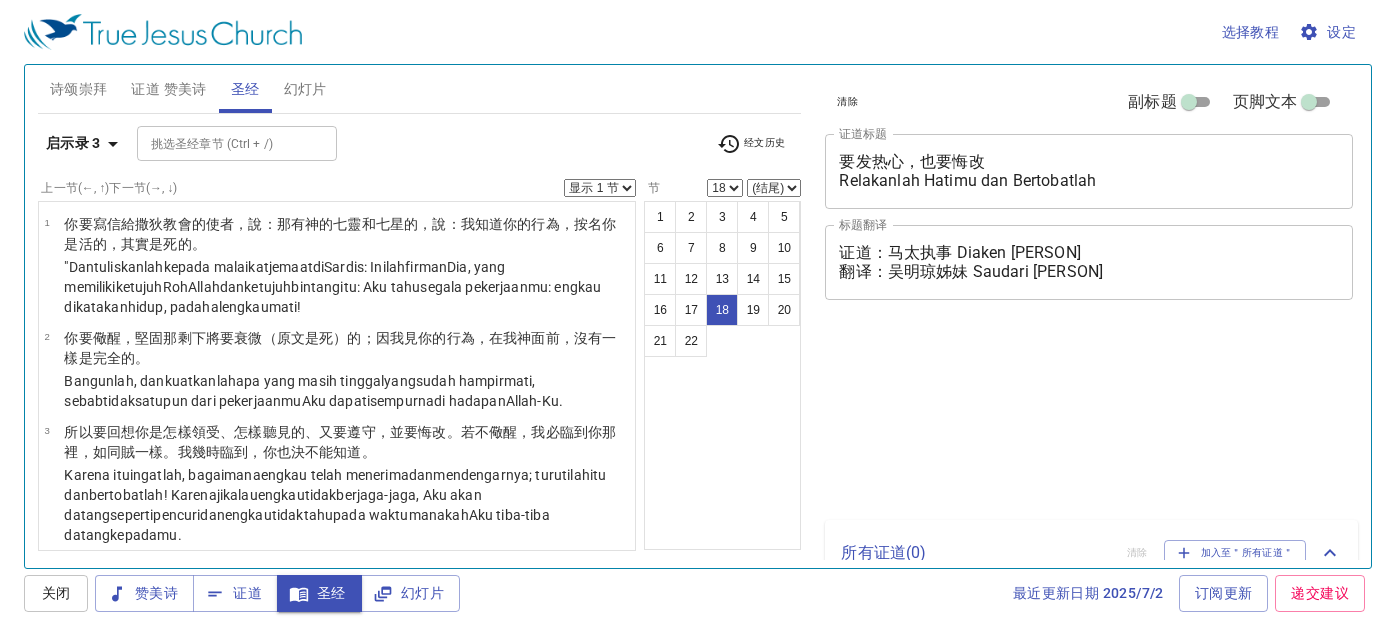 select on "18" 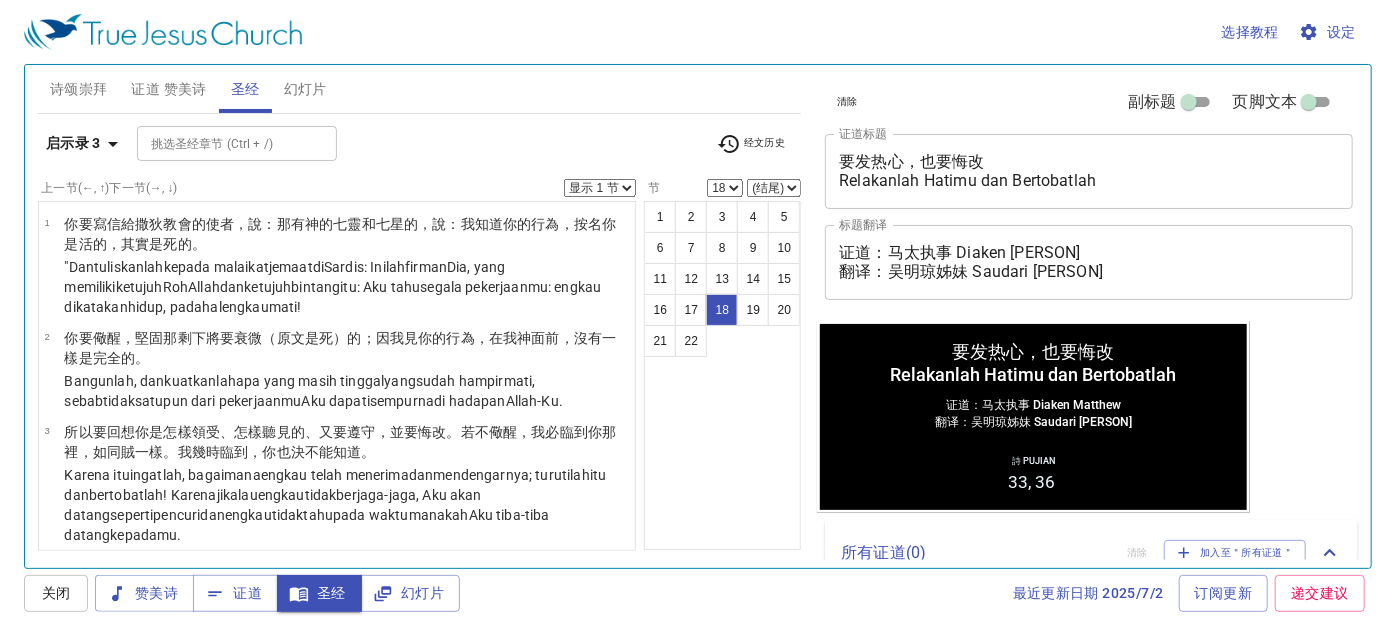 scroll, scrollTop: 1618, scrollLeft: 0, axis: vertical 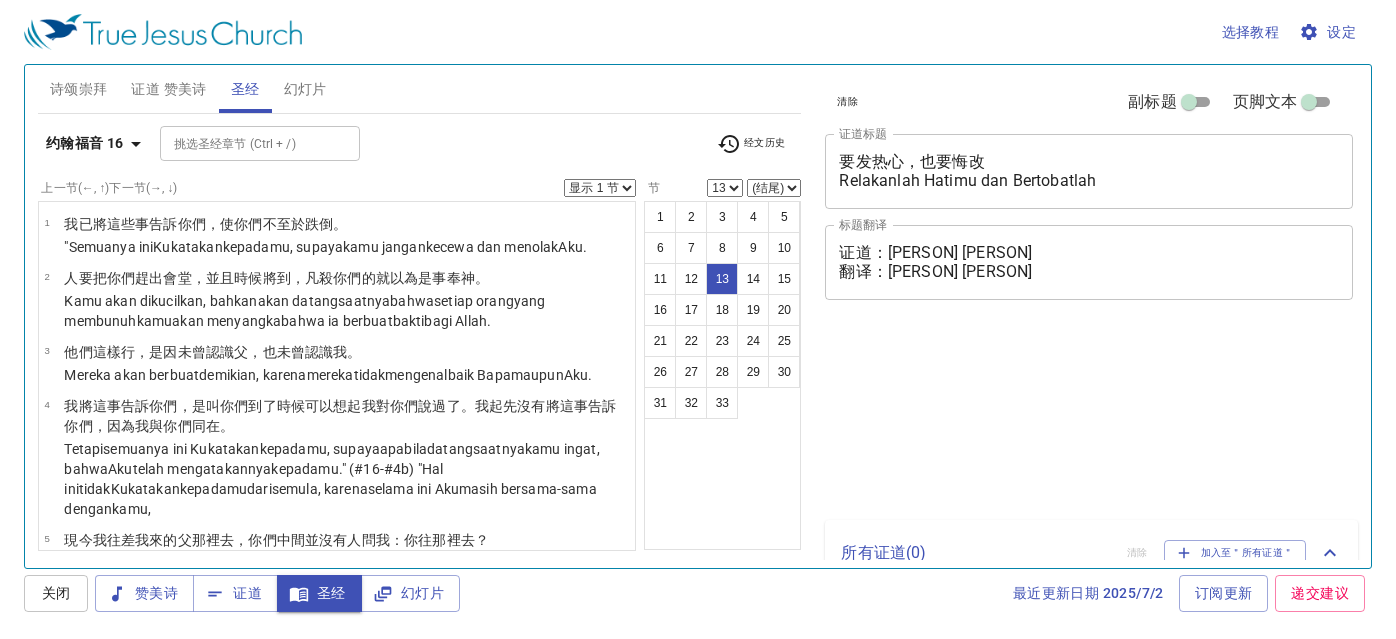 select on "13" 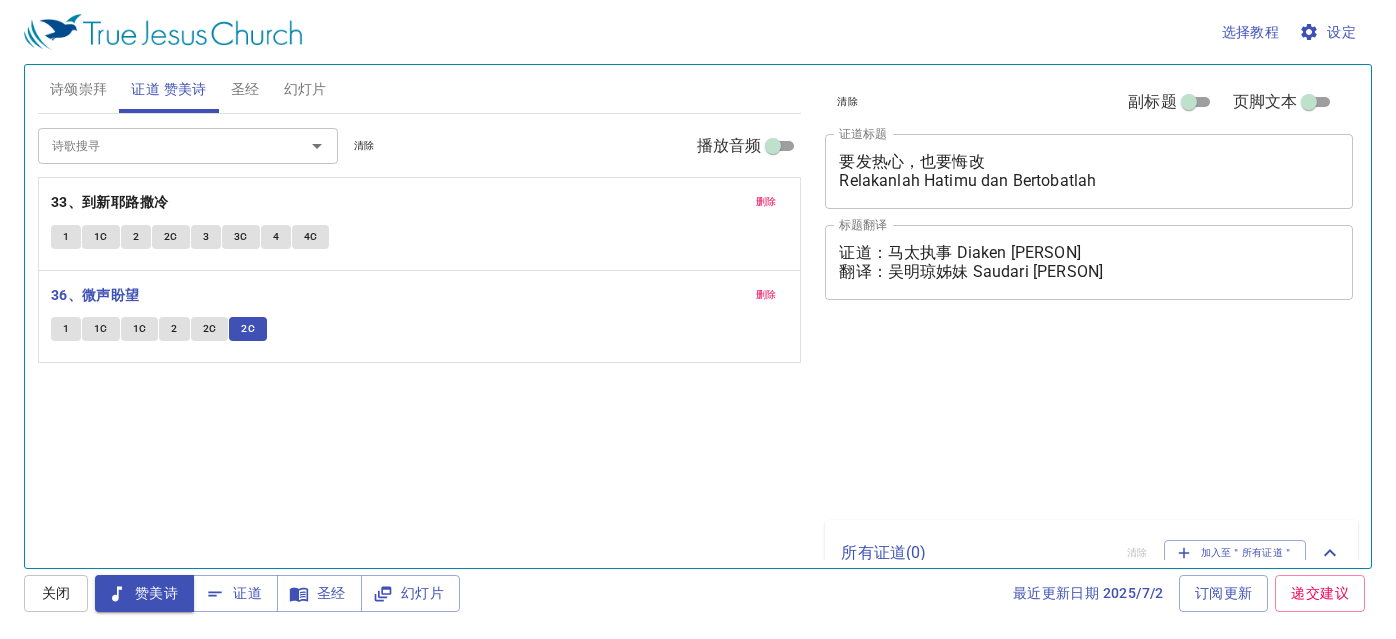 scroll, scrollTop: 0, scrollLeft: 0, axis: both 